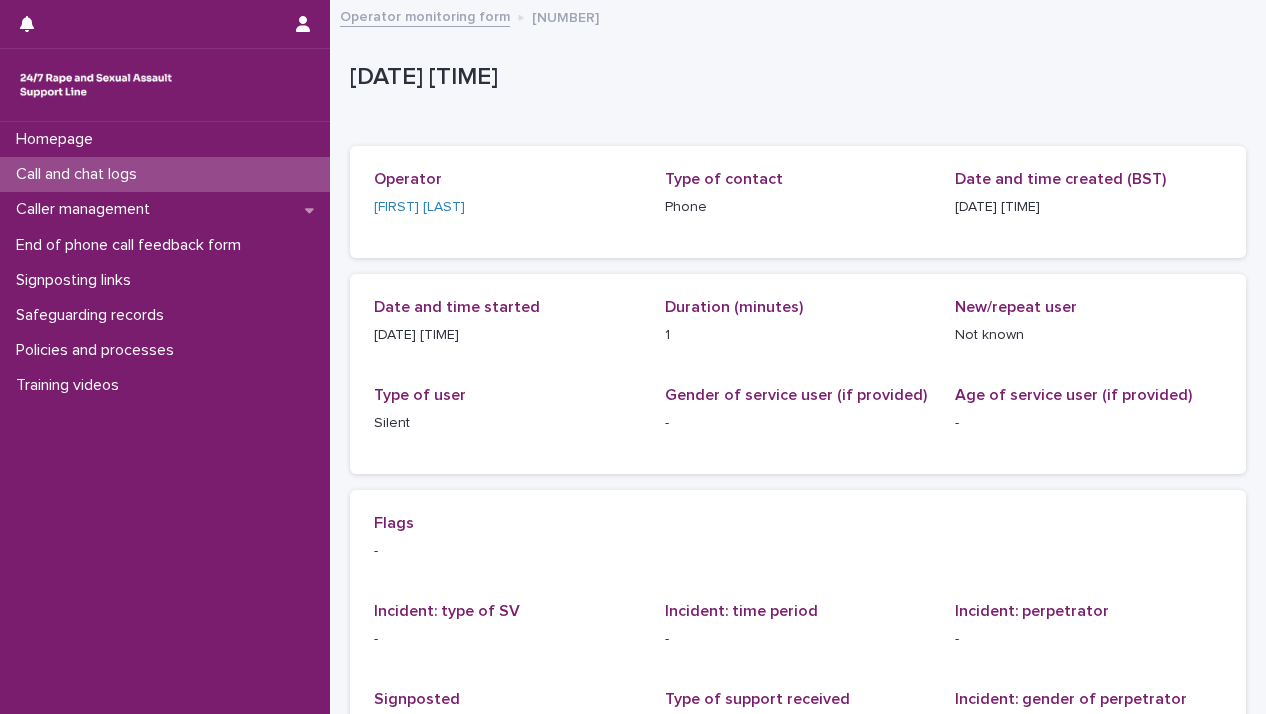scroll, scrollTop: 0, scrollLeft: 0, axis: both 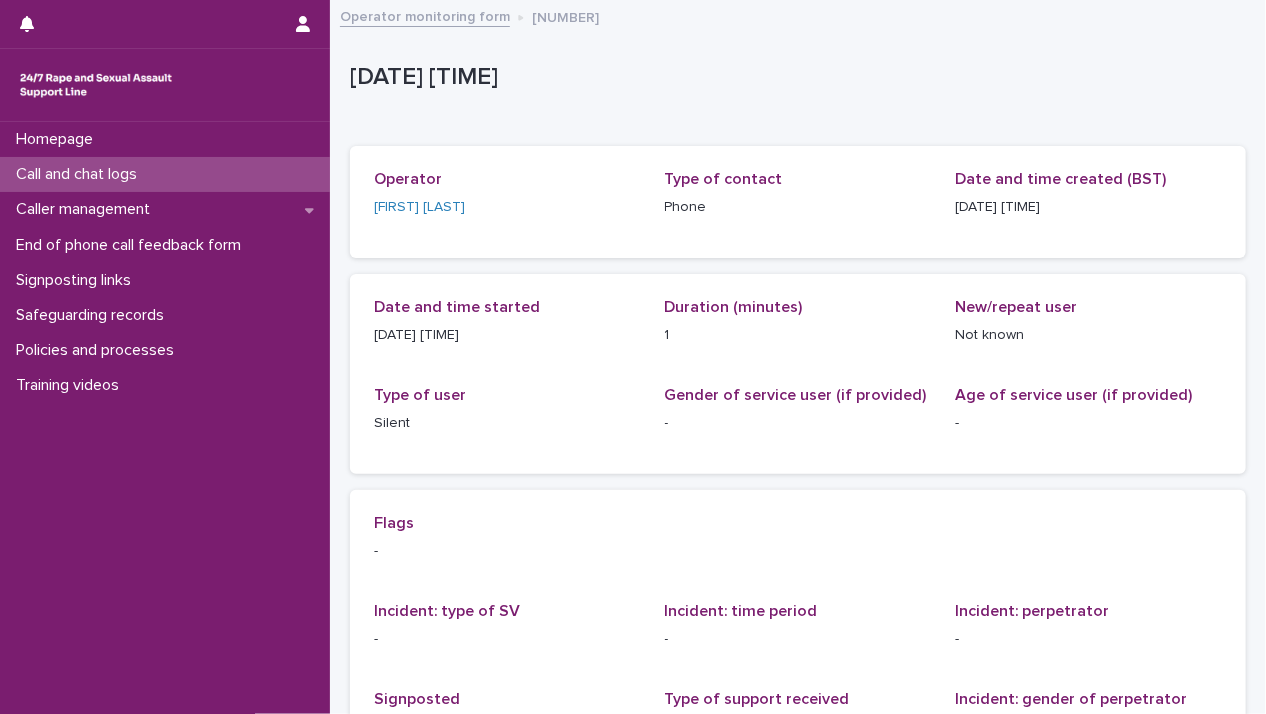 click on "Call and chat logs" at bounding box center [165, 174] 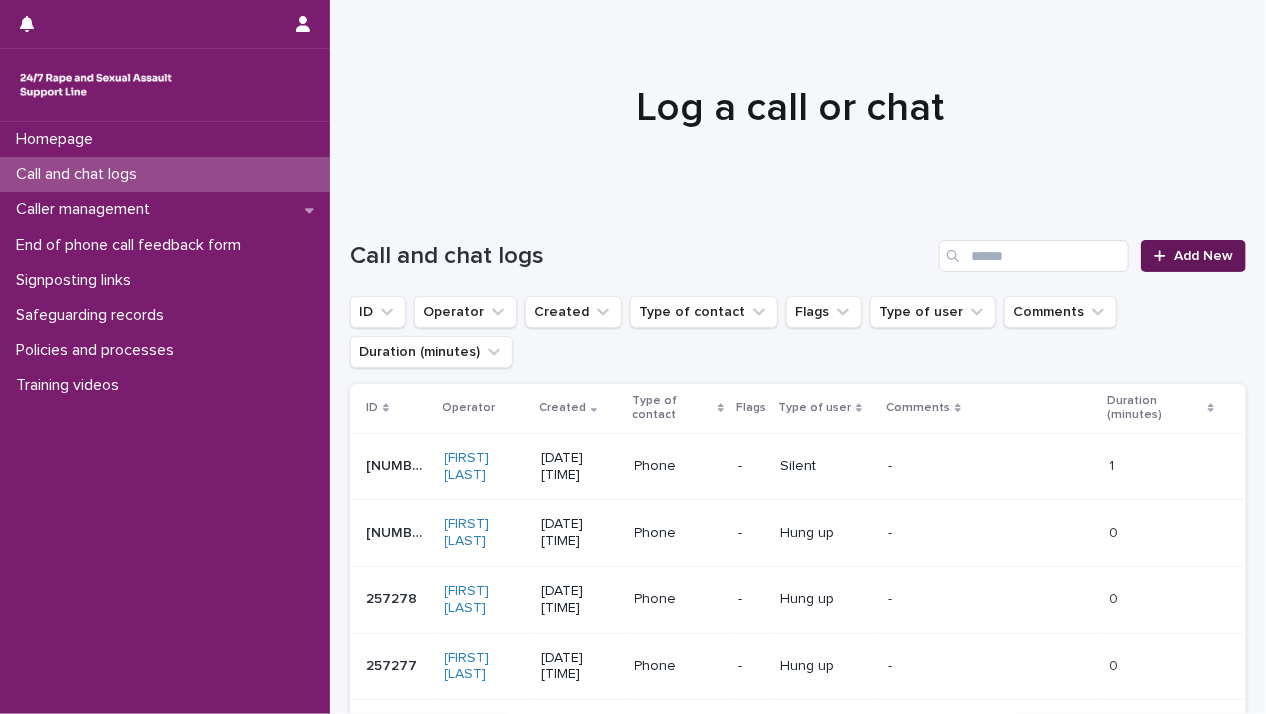 click on "Add New" at bounding box center (1203, 256) 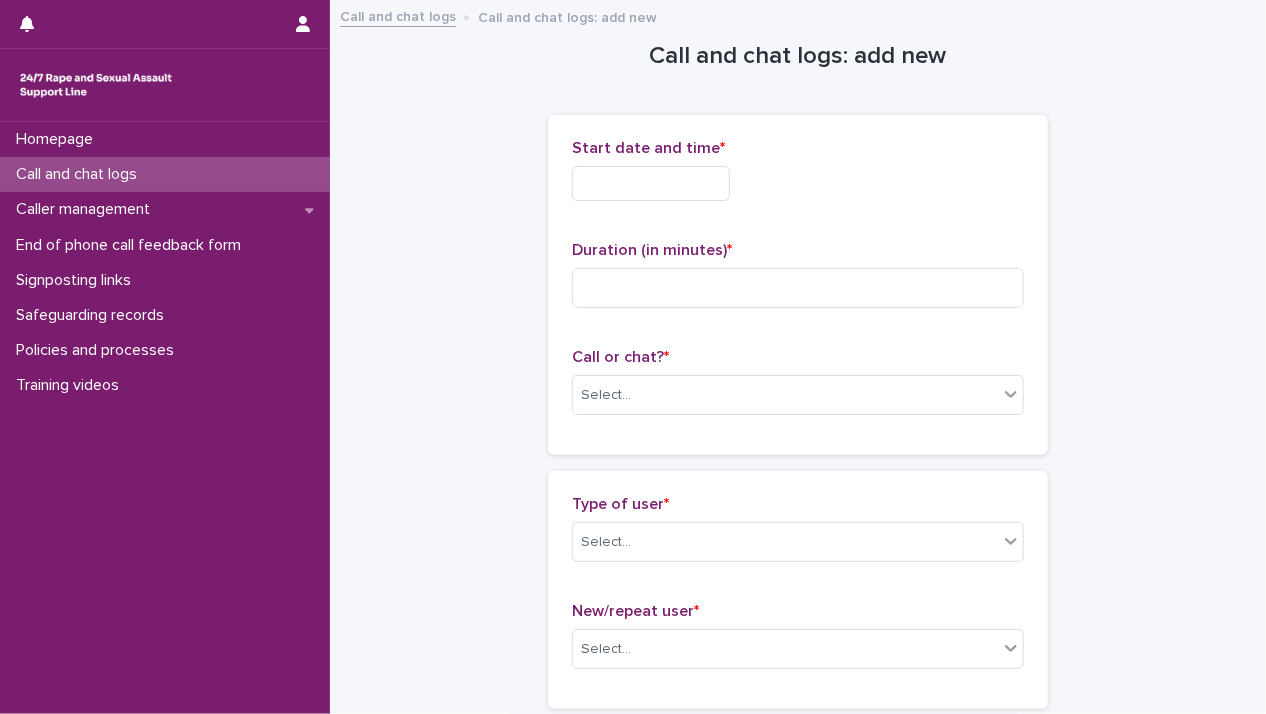 click at bounding box center [651, 183] 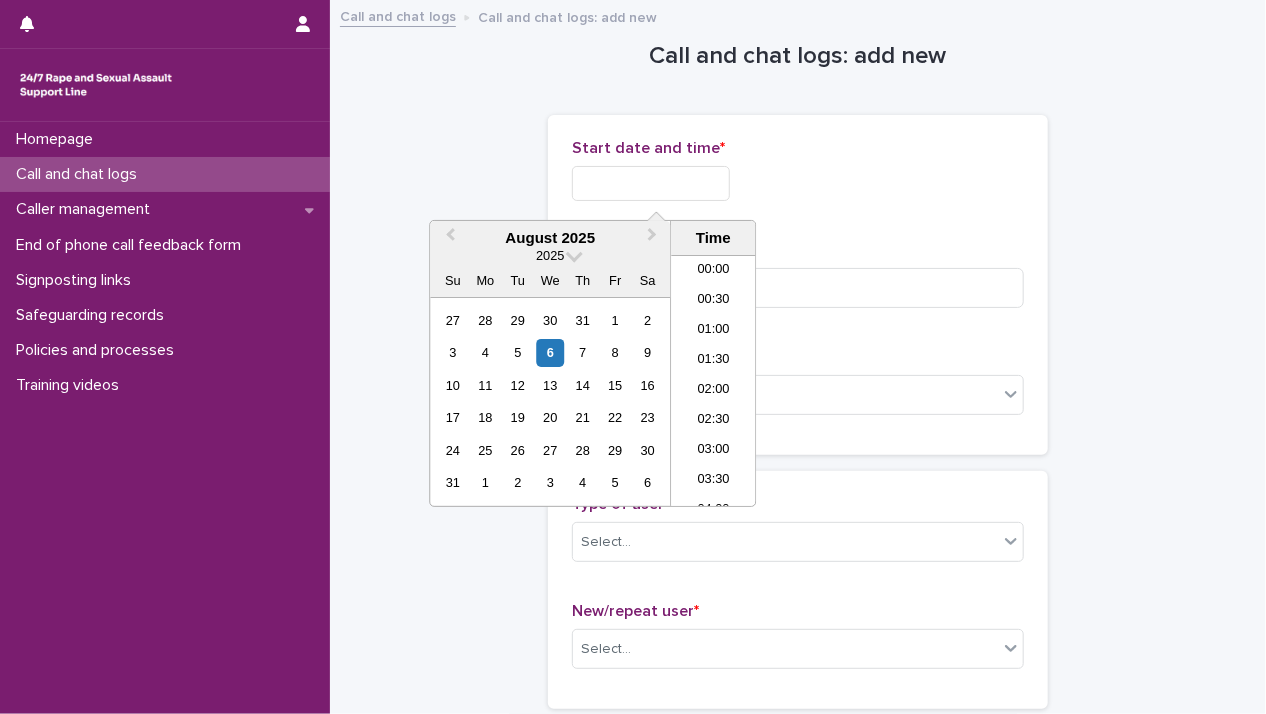scroll, scrollTop: 130, scrollLeft: 0, axis: vertical 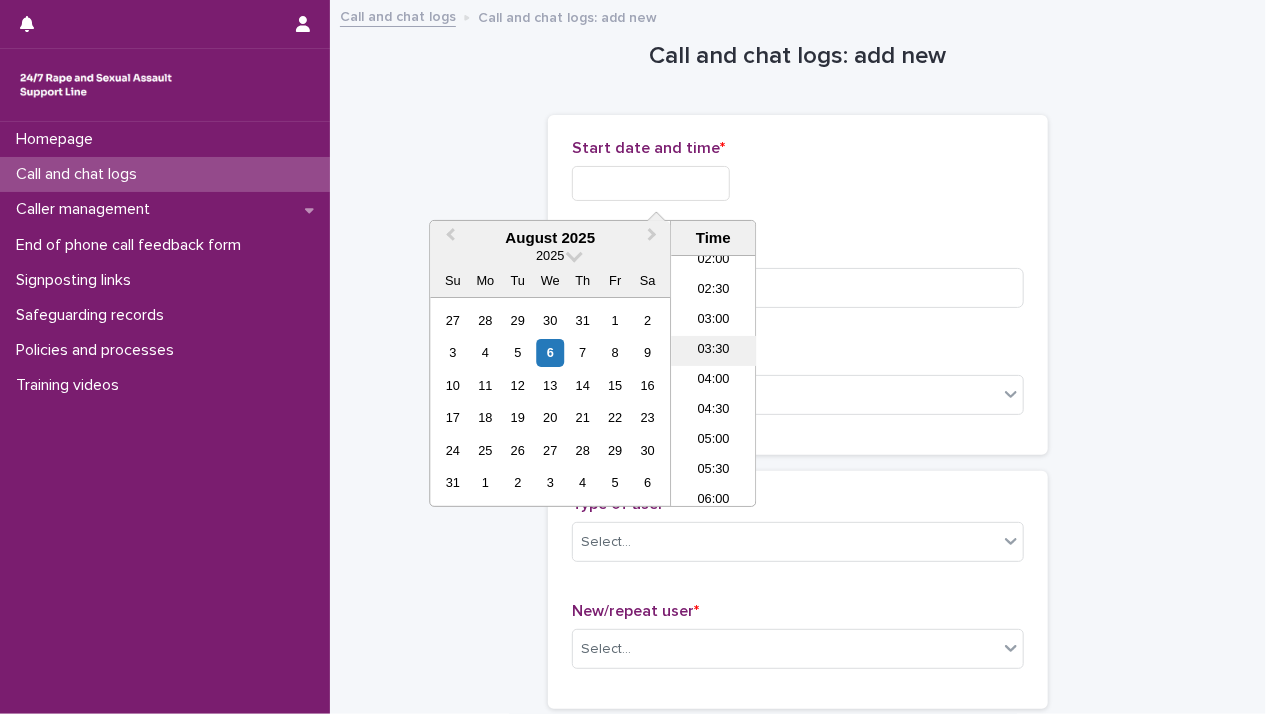 click on "03:30" at bounding box center (713, 351) 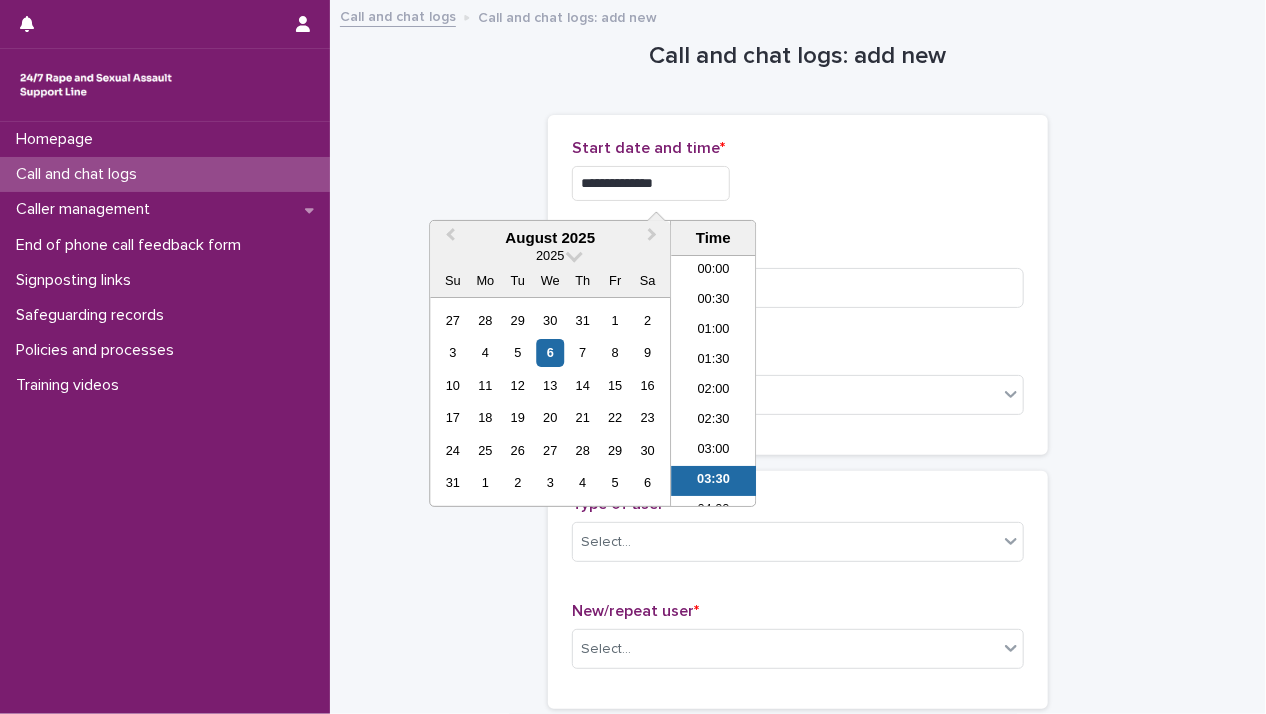 click on "**********" at bounding box center [651, 183] 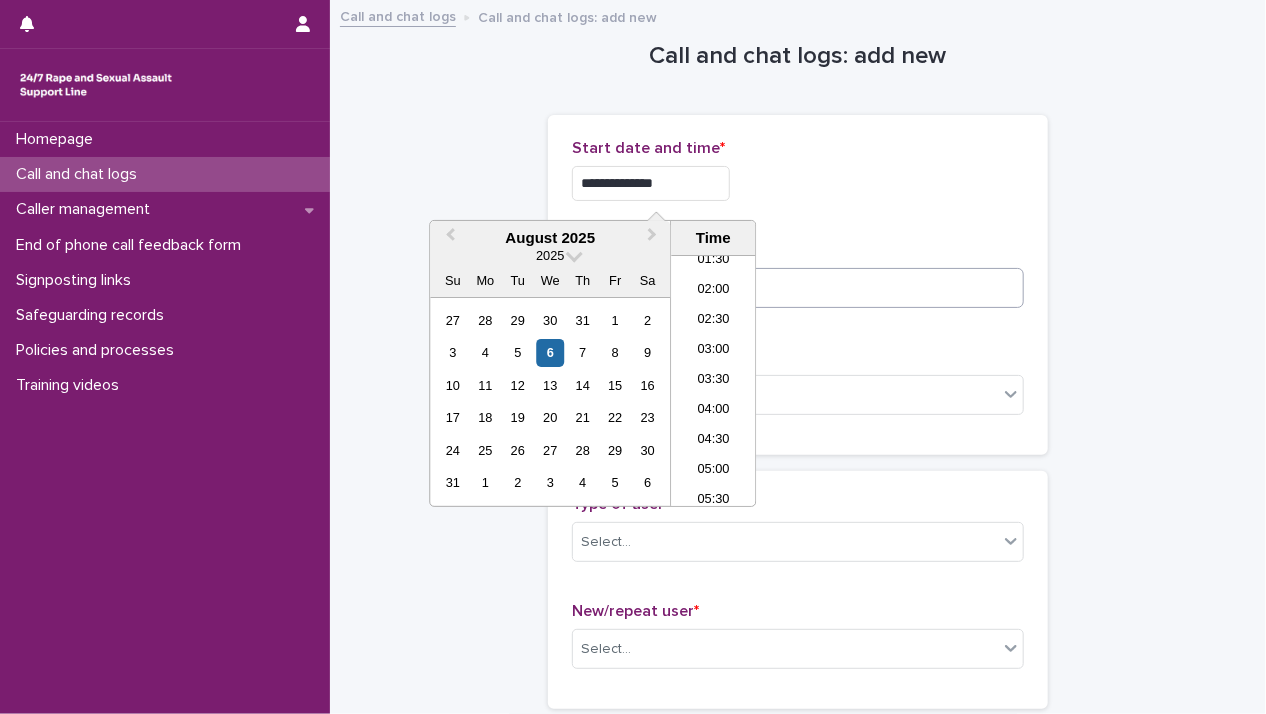 type on "**********" 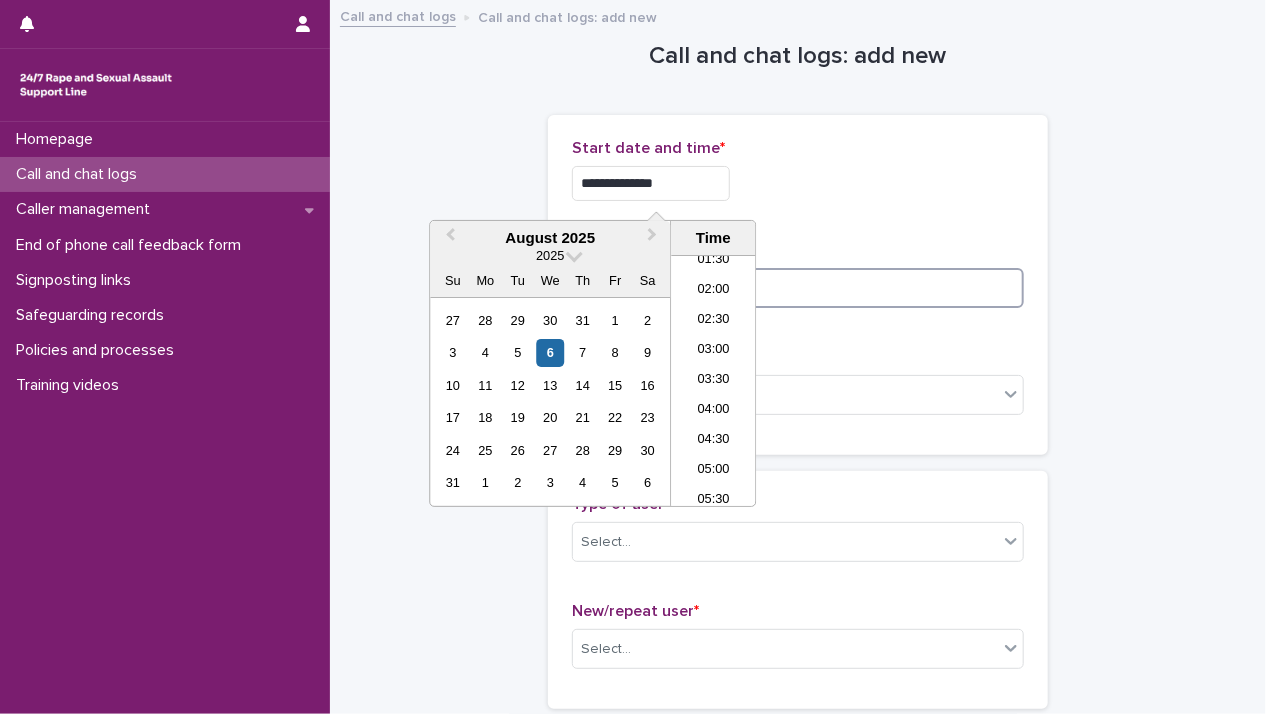 click at bounding box center [798, 288] 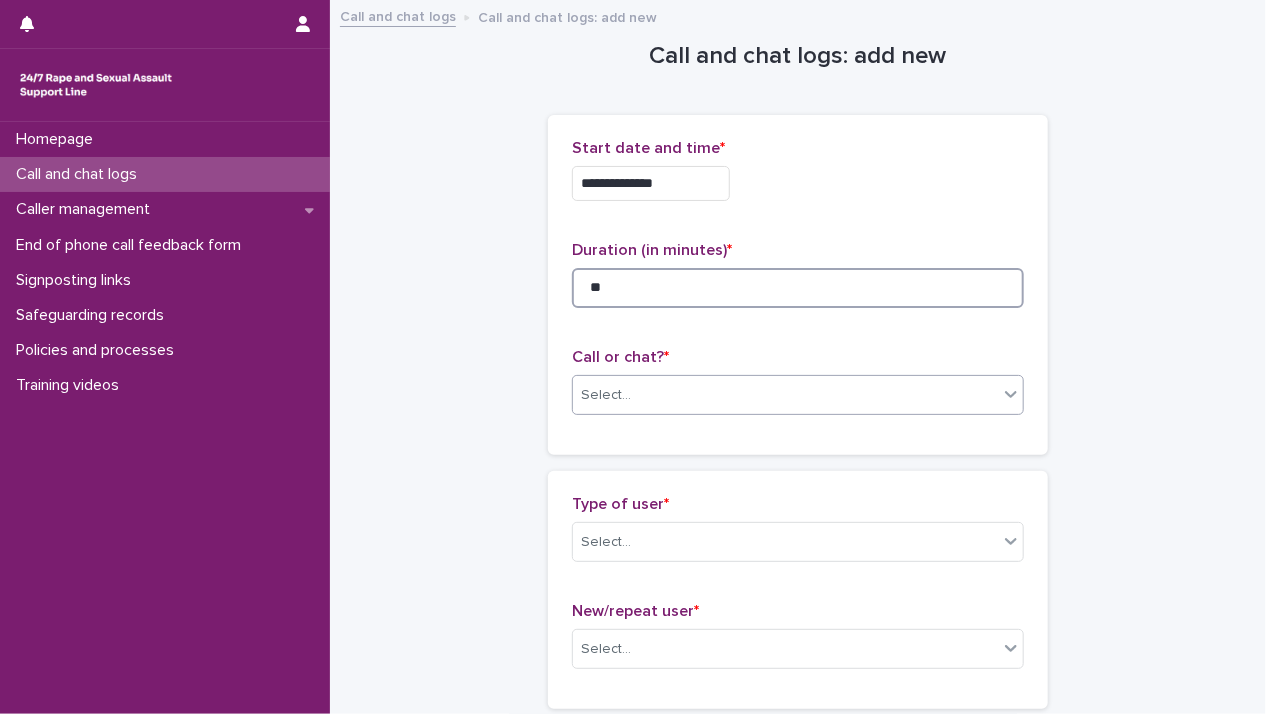 type on "**" 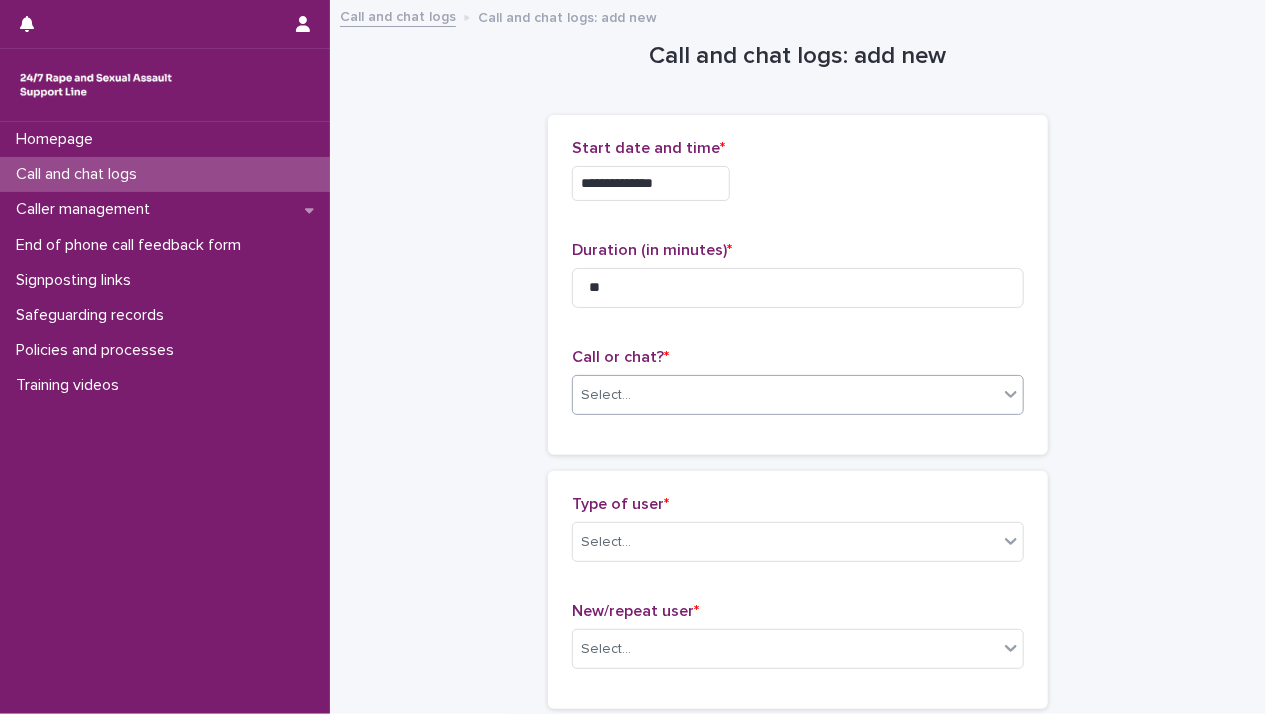 click on "Select..." at bounding box center [785, 395] 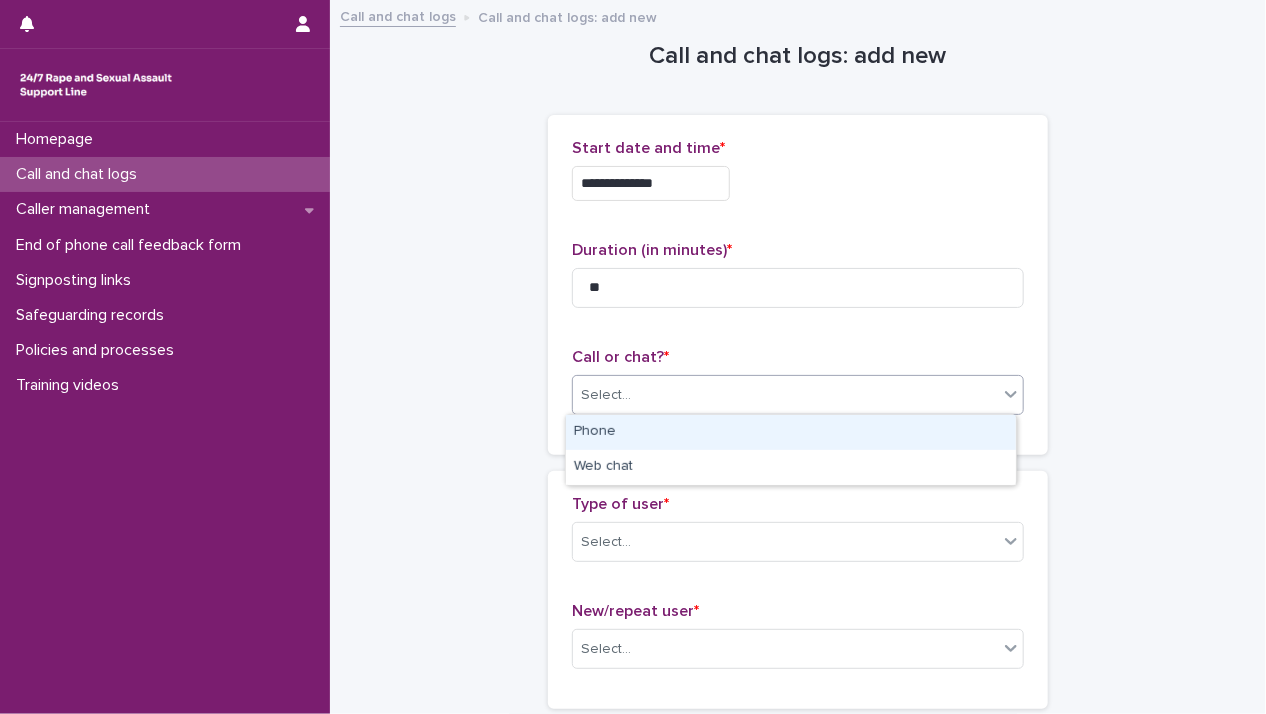 click on "Phone" at bounding box center [791, 432] 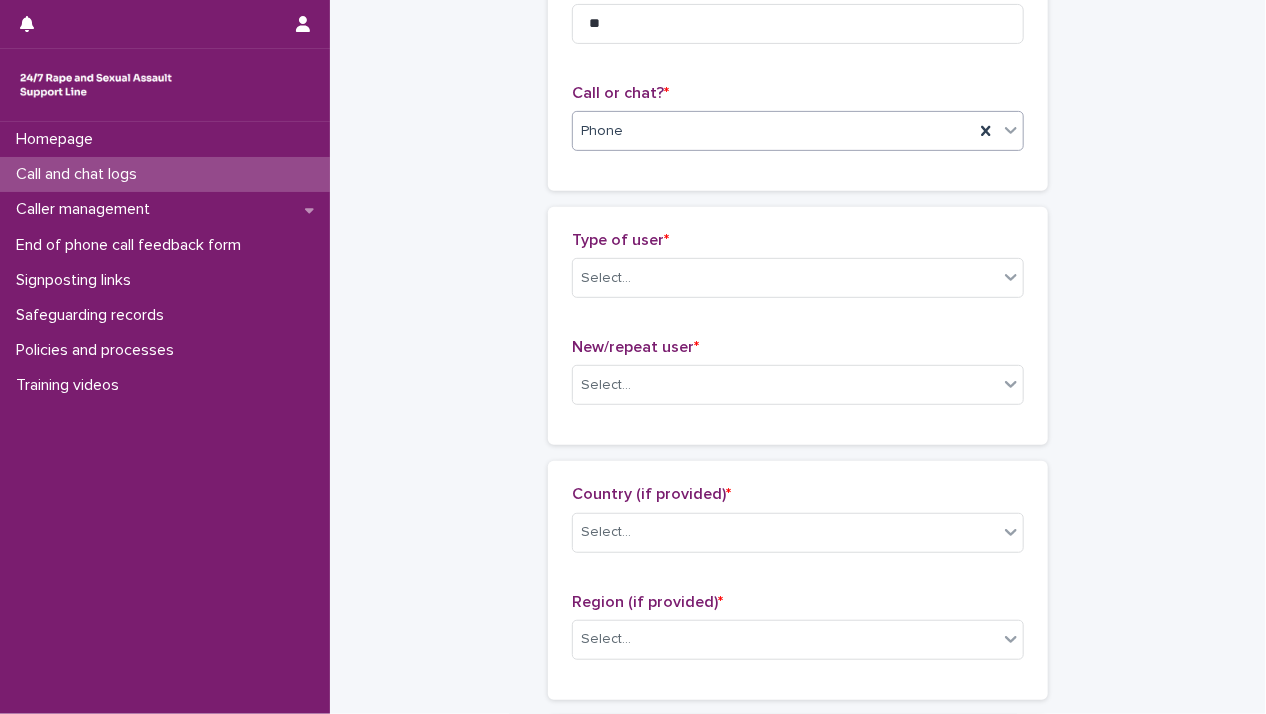 scroll, scrollTop: 300, scrollLeft: 0, axis: vertical 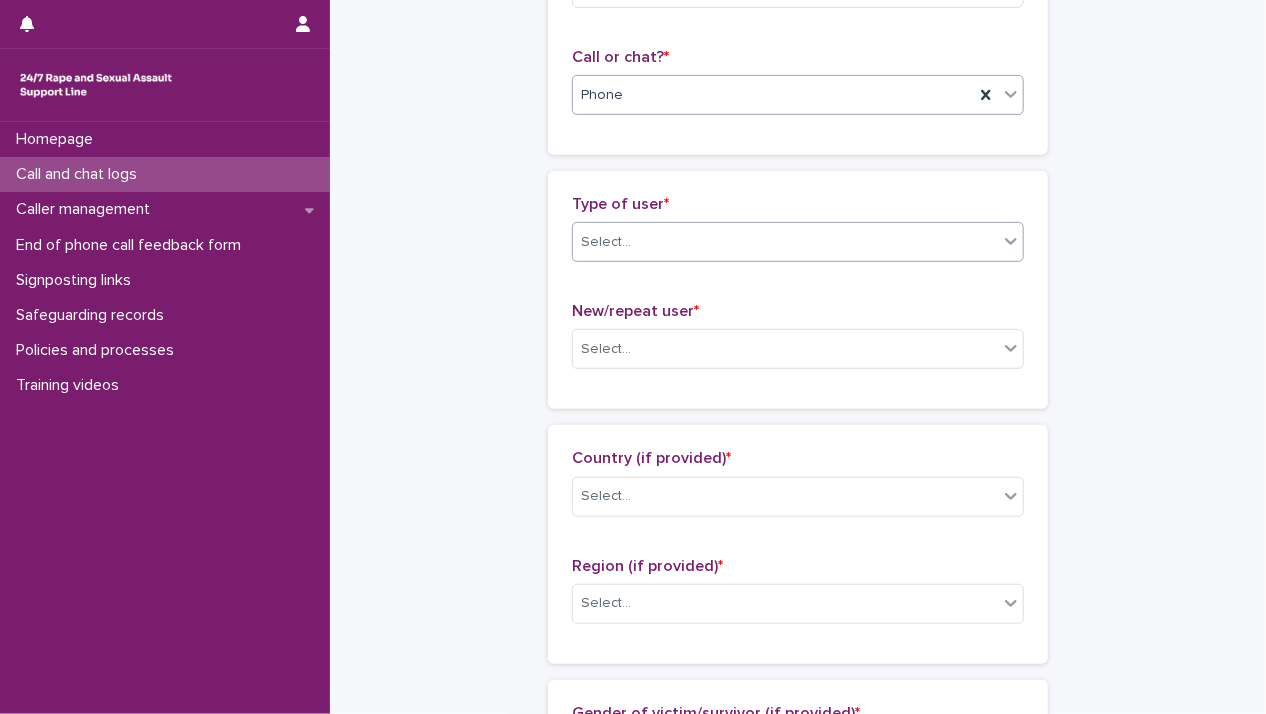 click on "Select..." at bounding box center [785, 242] 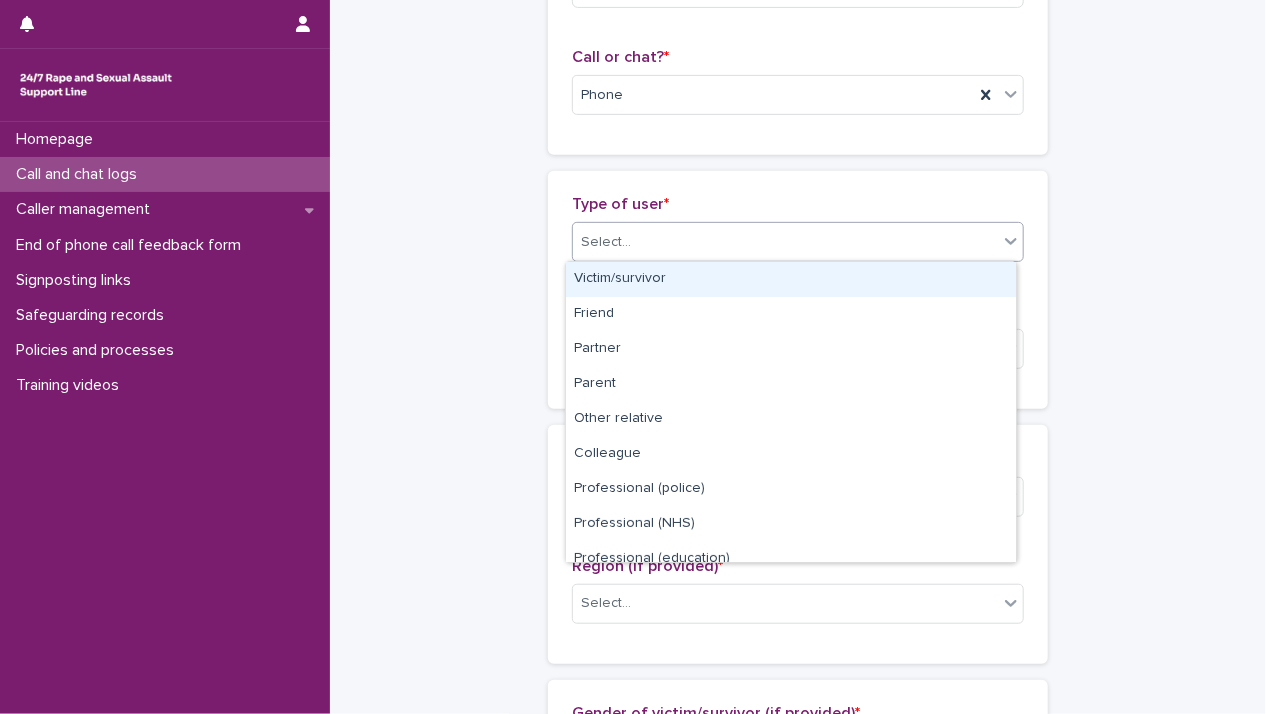 click on "Victim/survivor" at bounding box center [791, 279] 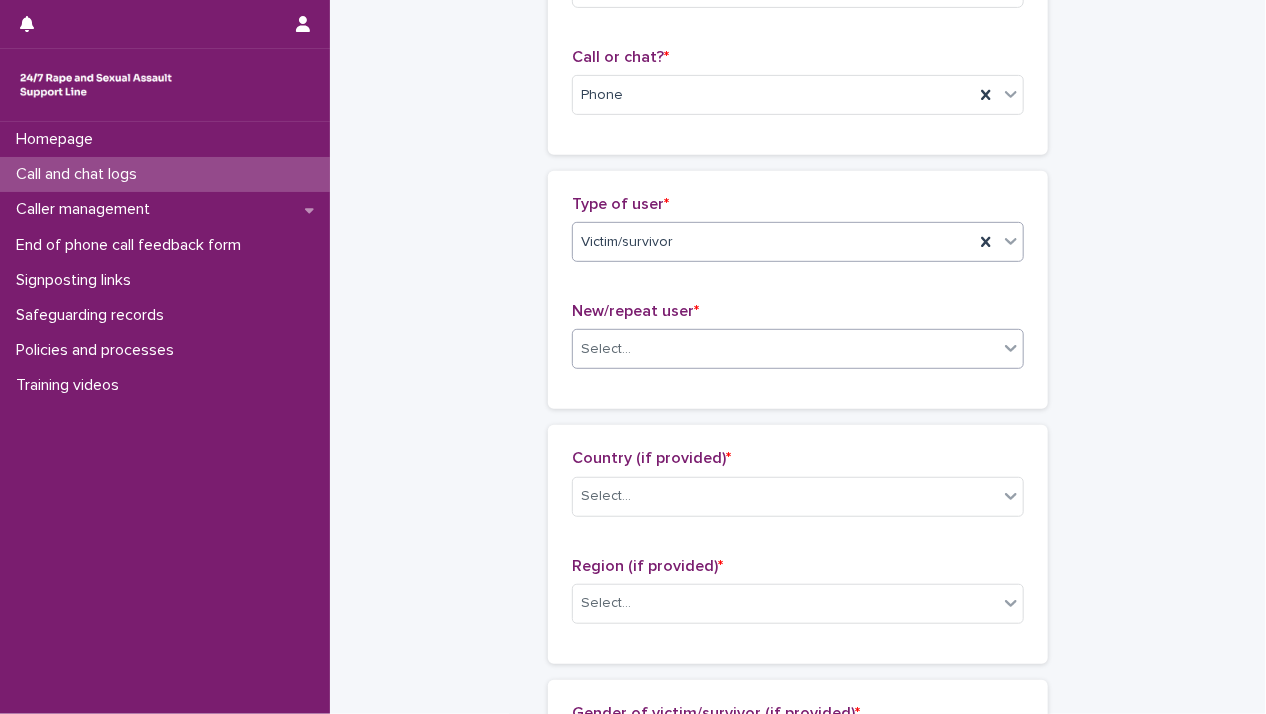 drag, startPoint x: 711, startPoint y: 336, endPoint x: 704, endPoint y: 347, distance: 13.038404 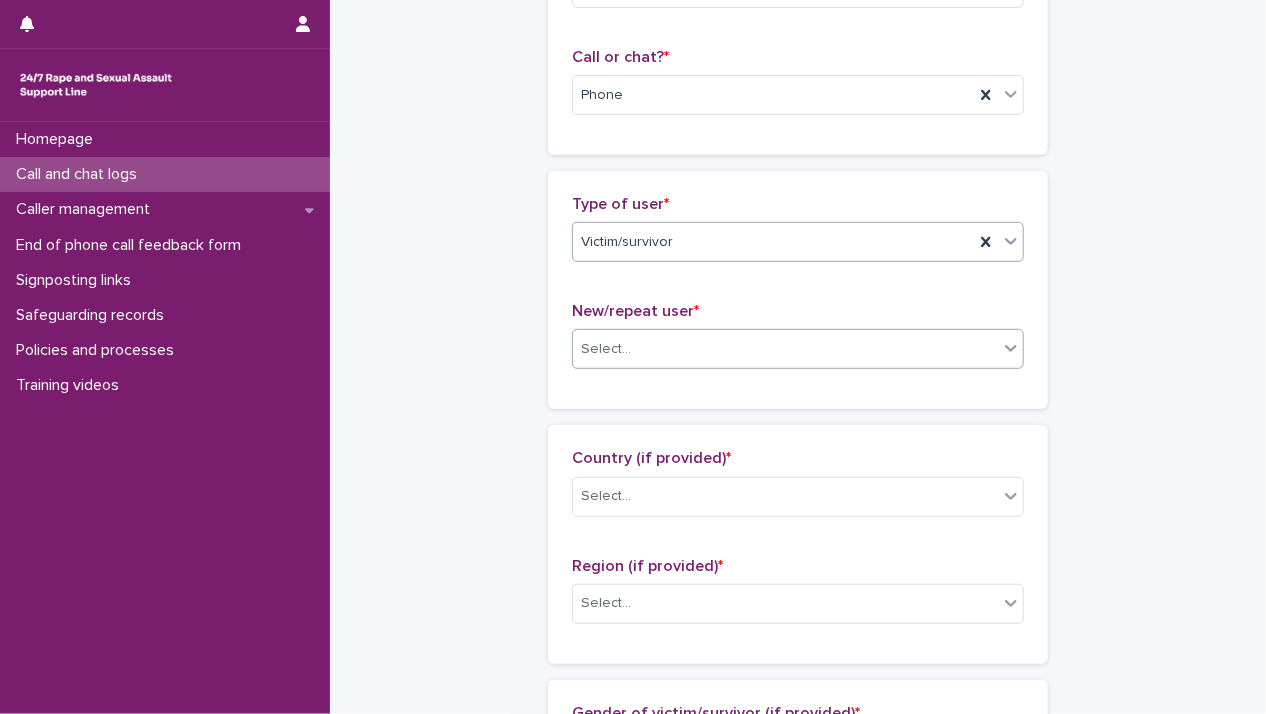 click on "Select..." at bounding box center [785, 349] 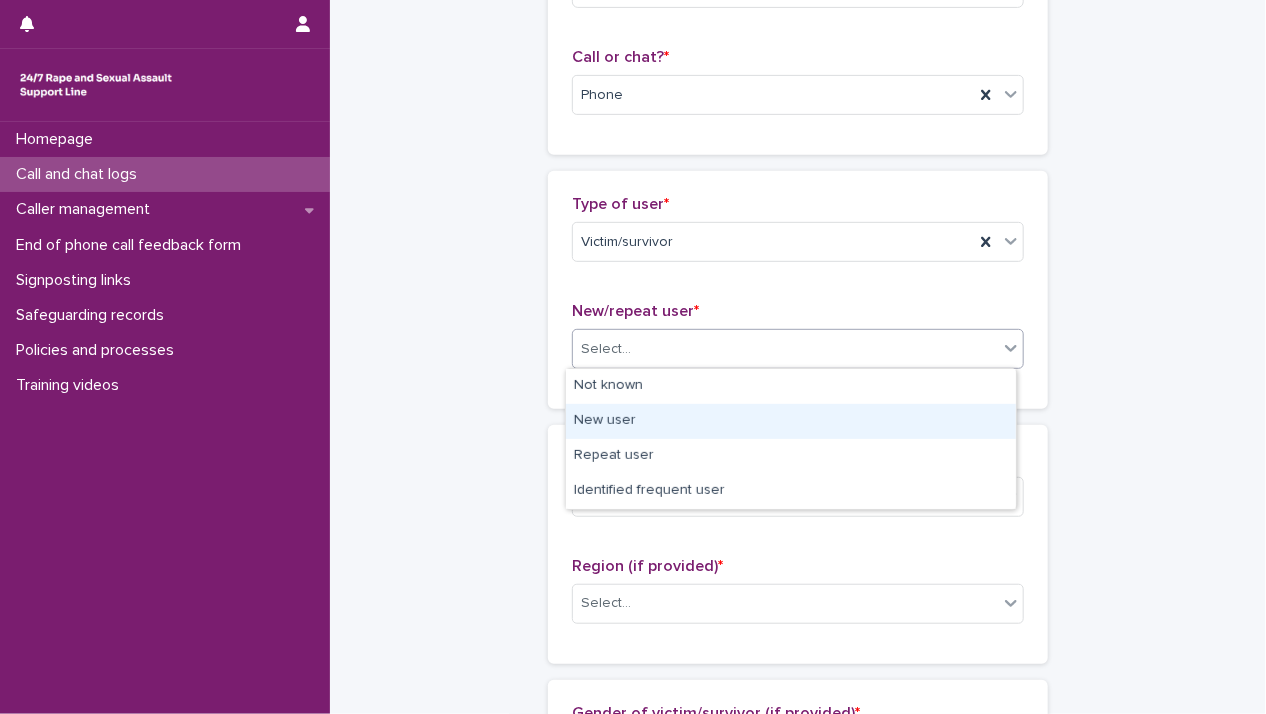 click on "New user" at bounding box center (791, 421) 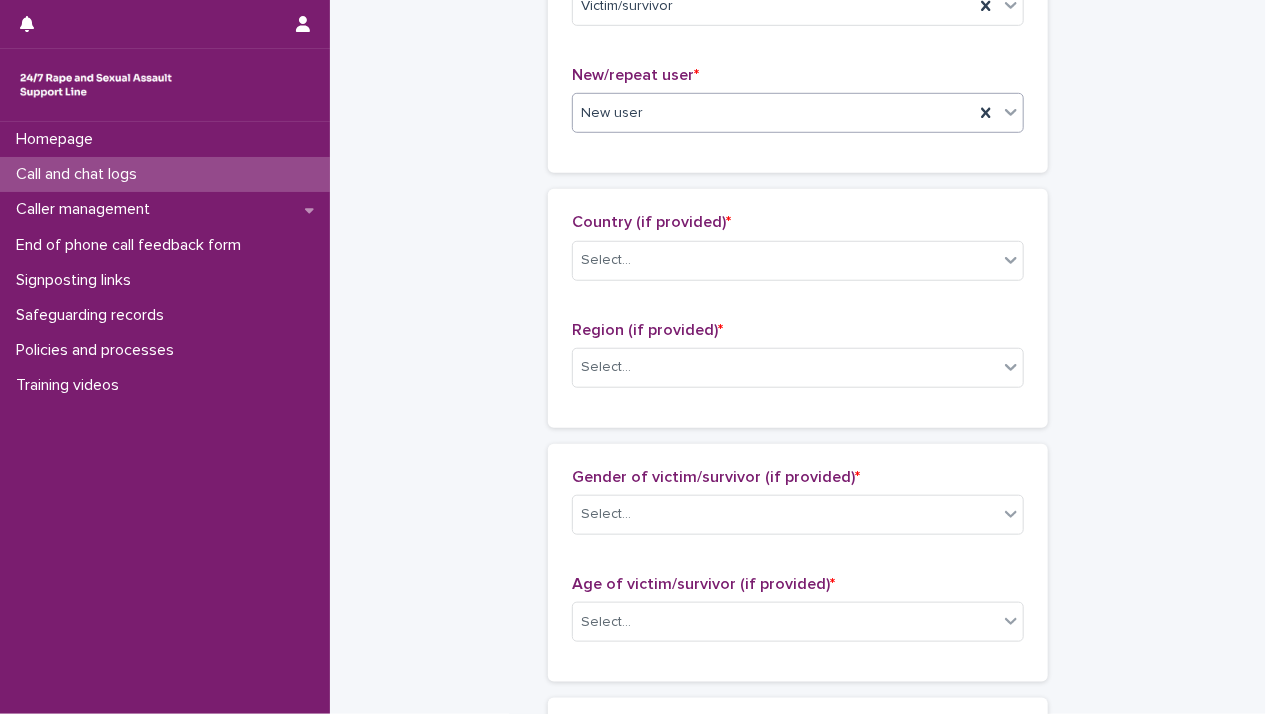scroll, scrollTop: 600, scrollLeft: 0, axis: vertical 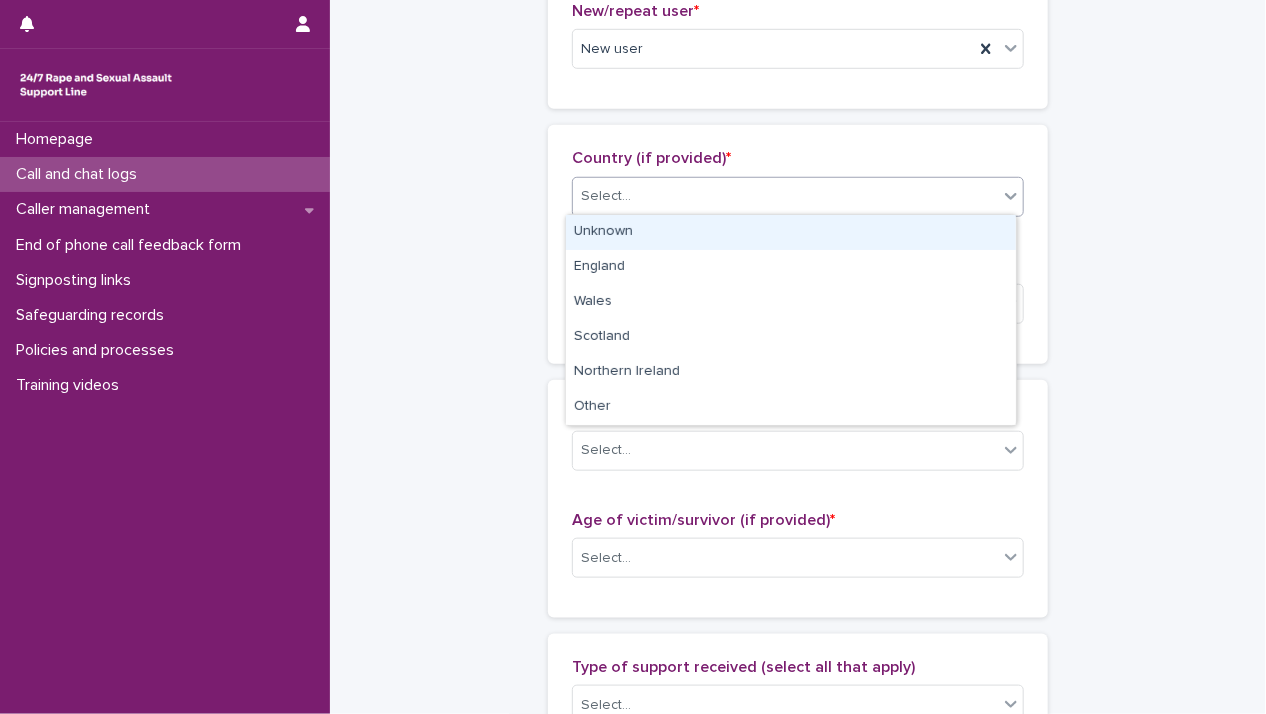 click on "Select..." at bounding box center [785, 196] 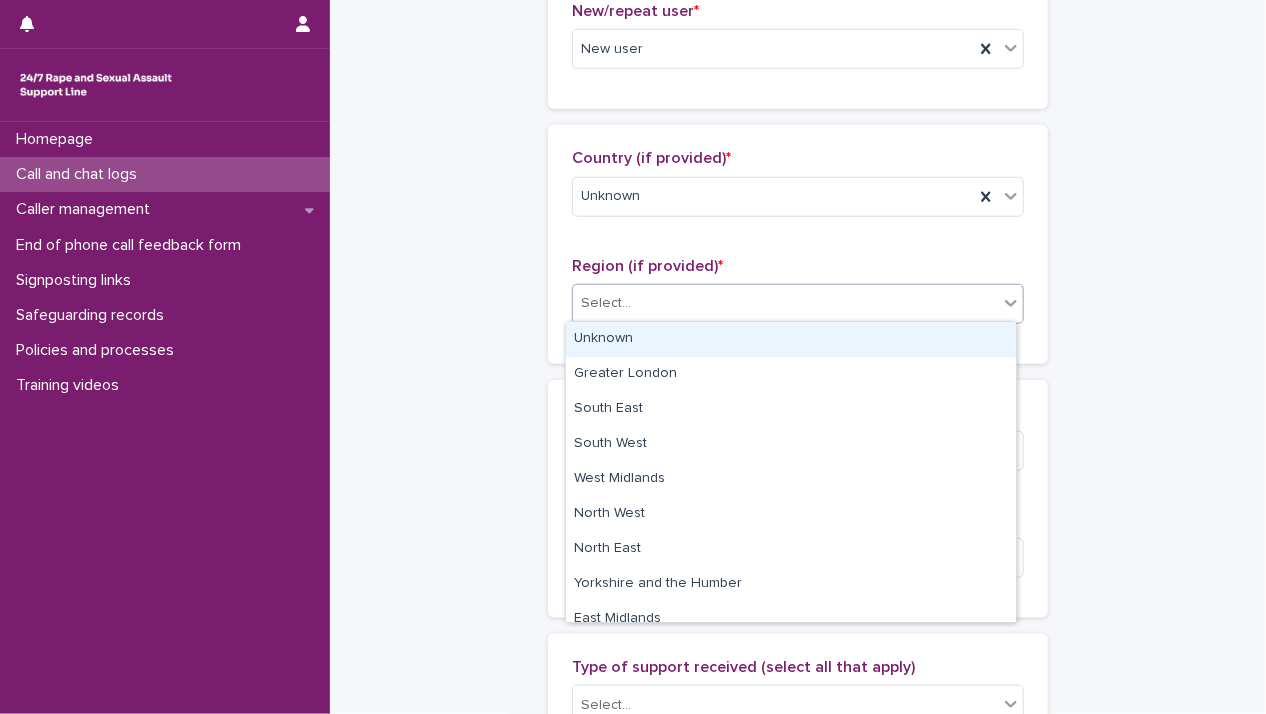 click on "Select..." at bounding box center (785, 303) 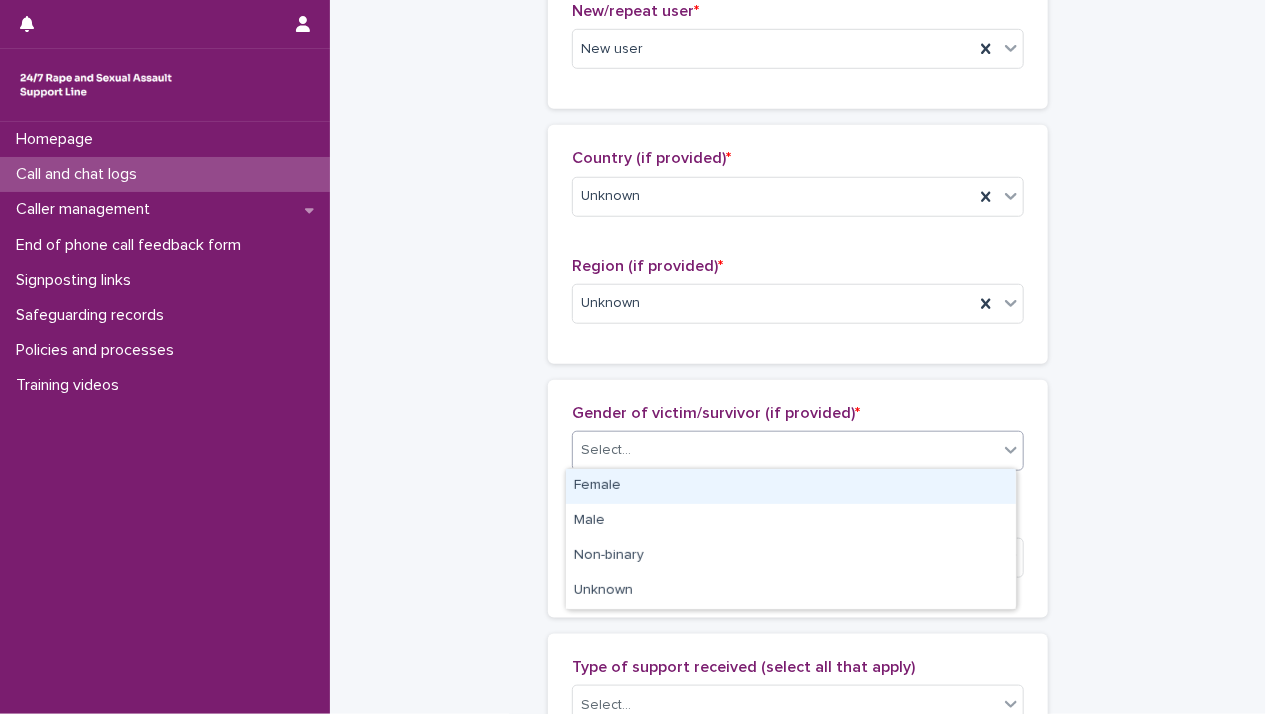 click on "Select..." at bounding box center (785, 450) 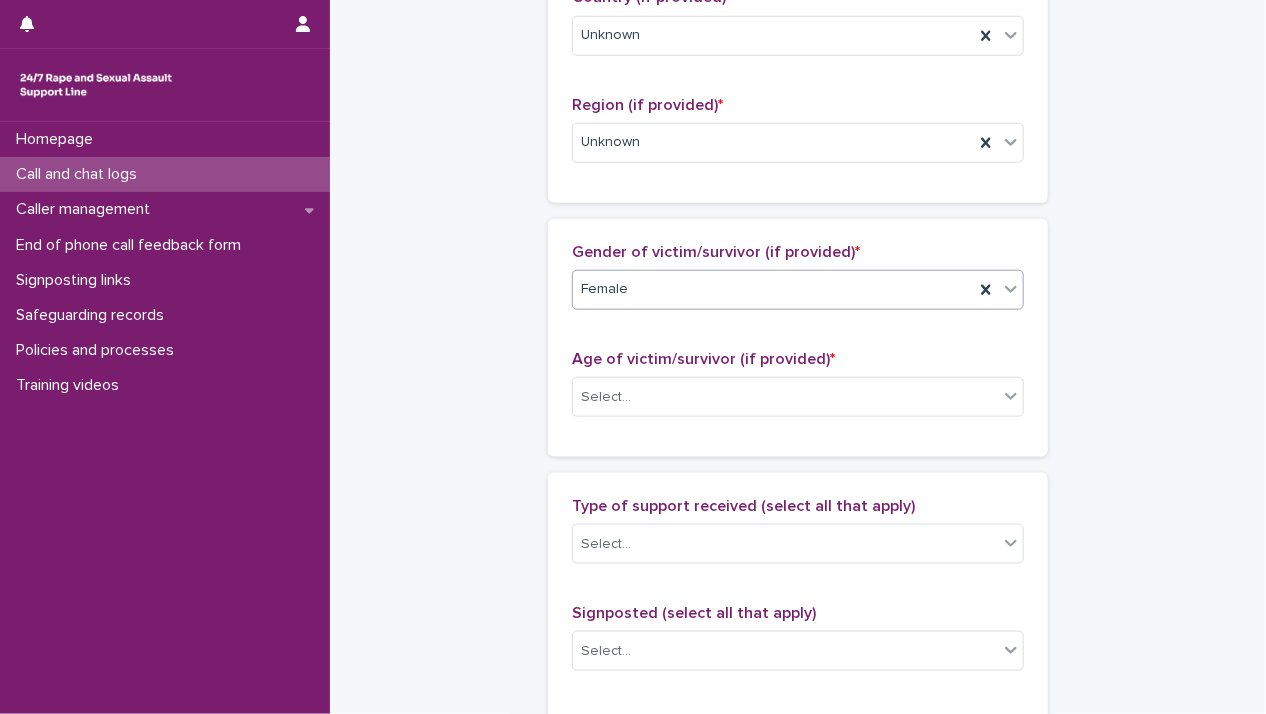 scroll, scrollTop: 900, scrollLeft: 0, axis: vertical 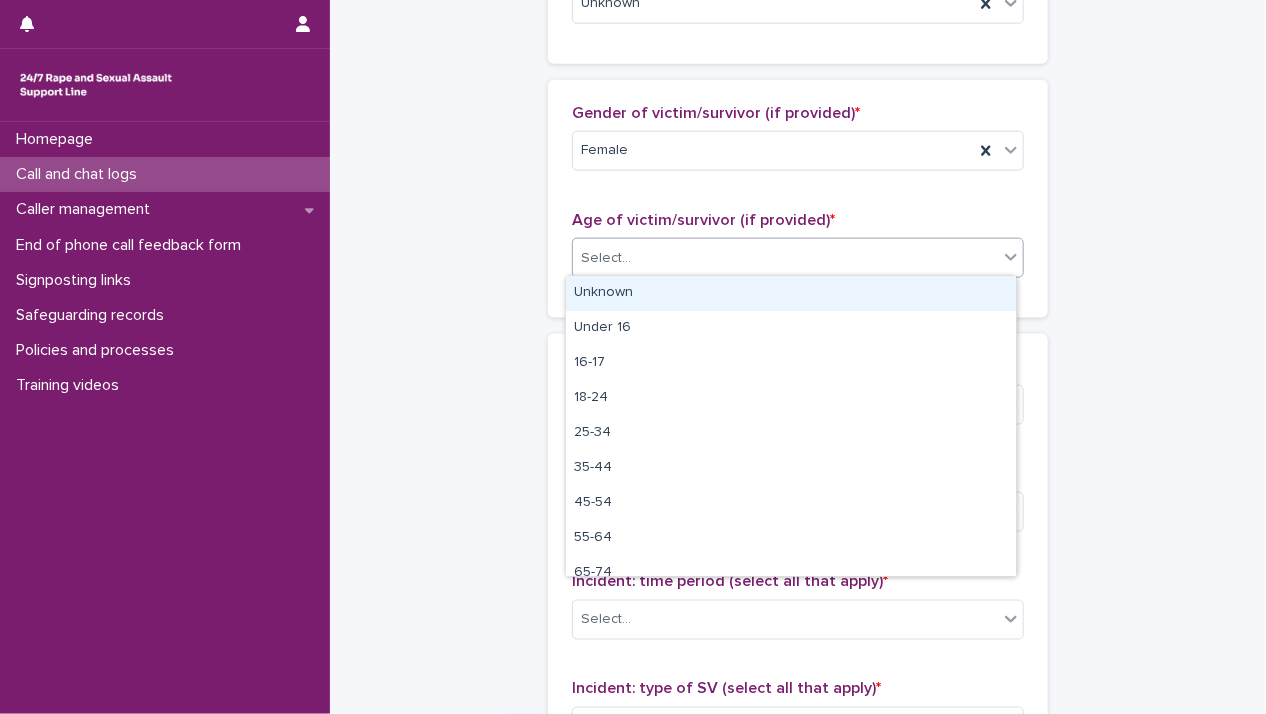 click on "Select..." at bounding box center [785, 258] 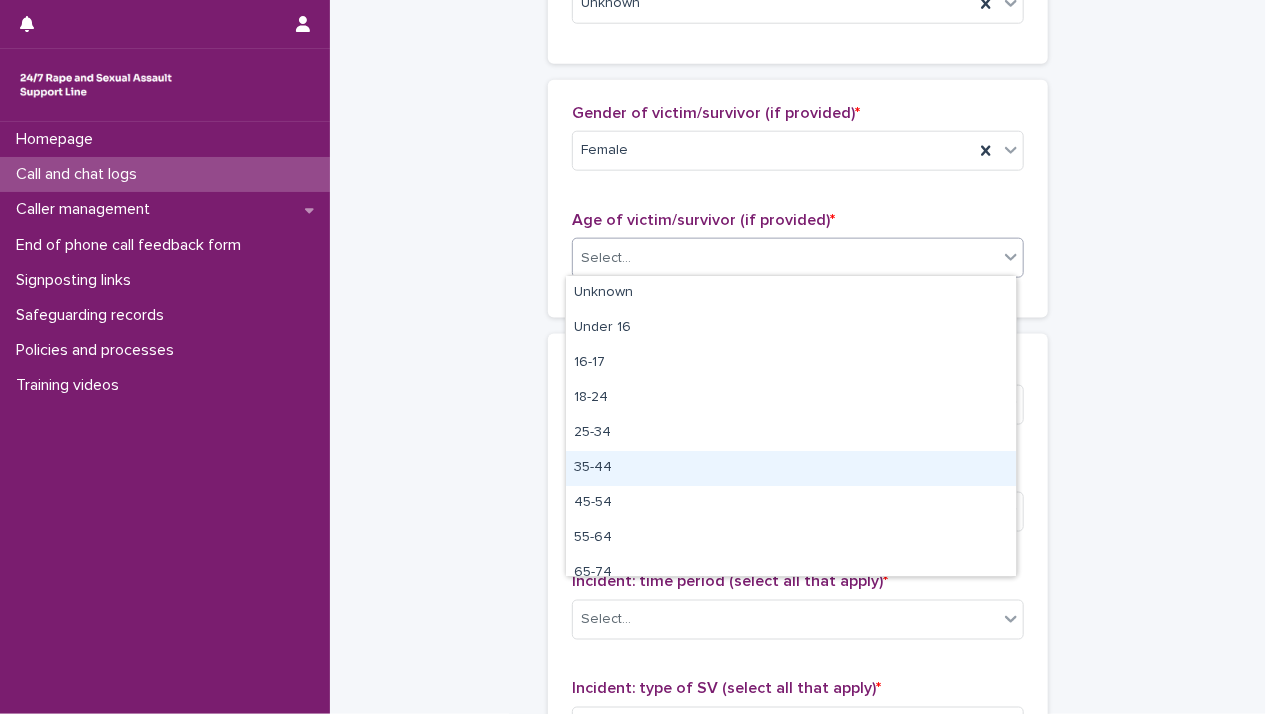 click on "35-44" at bounding box center (791, 468) 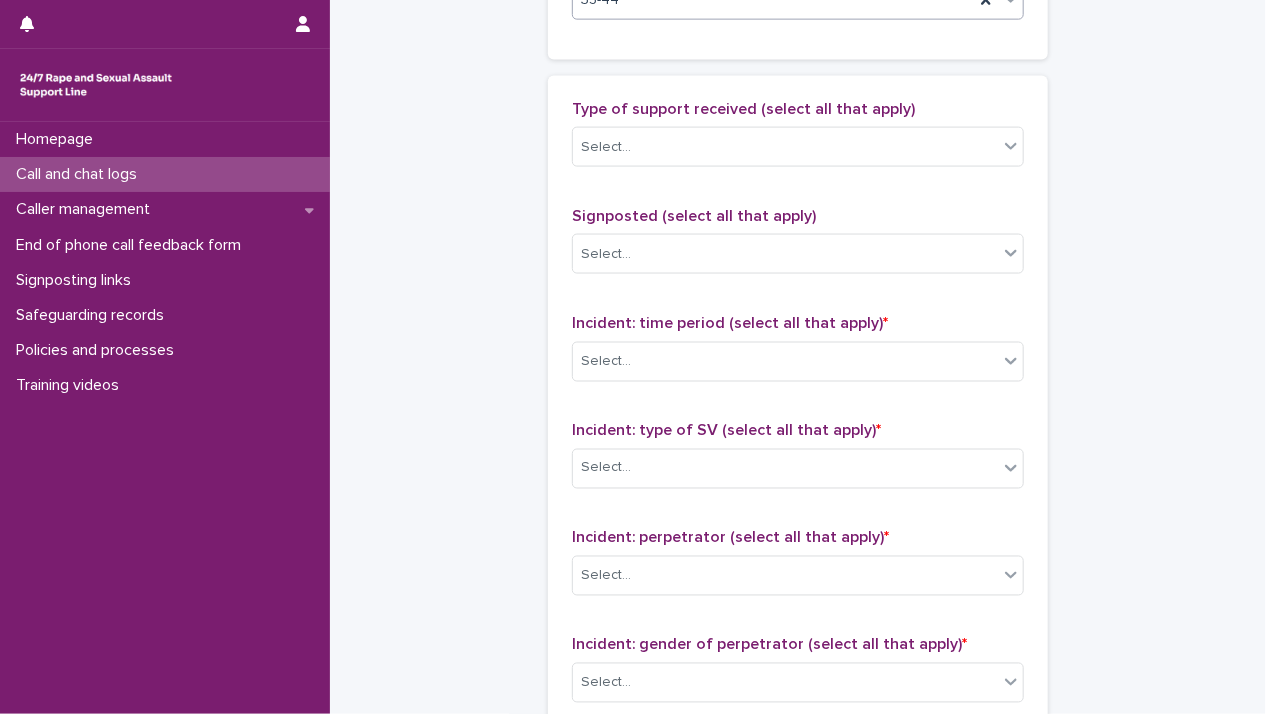 scroll, scrollTop: 1200, scrollLeft: 0, axis: vertical 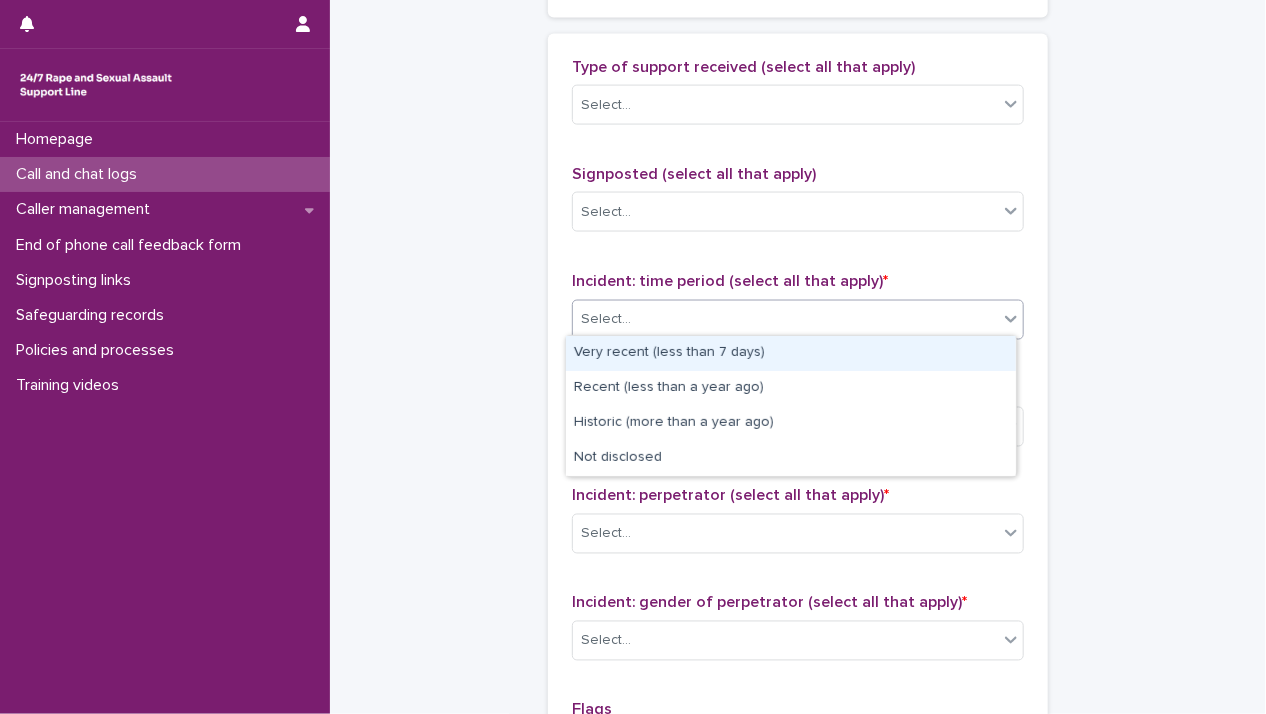 click on "Select..." at bounding box center (785, 319) 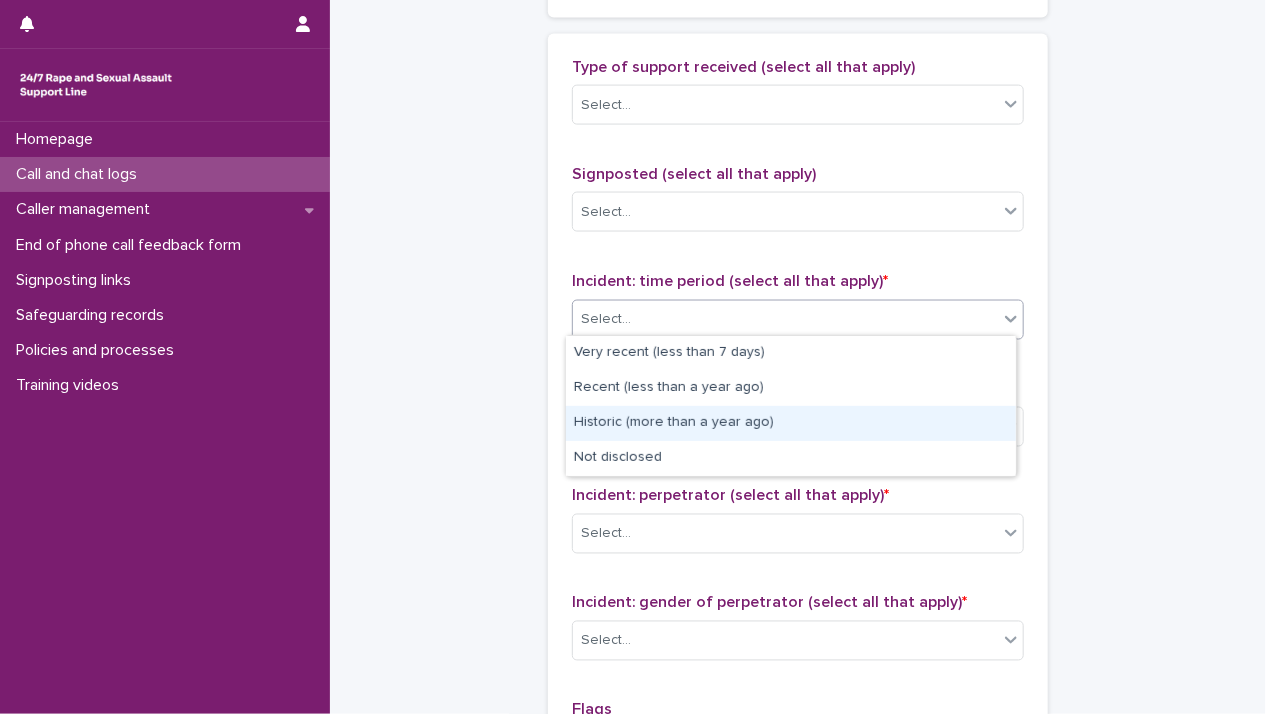 click on "Historic (more than a year ago)" at bounding box center (791, 423) 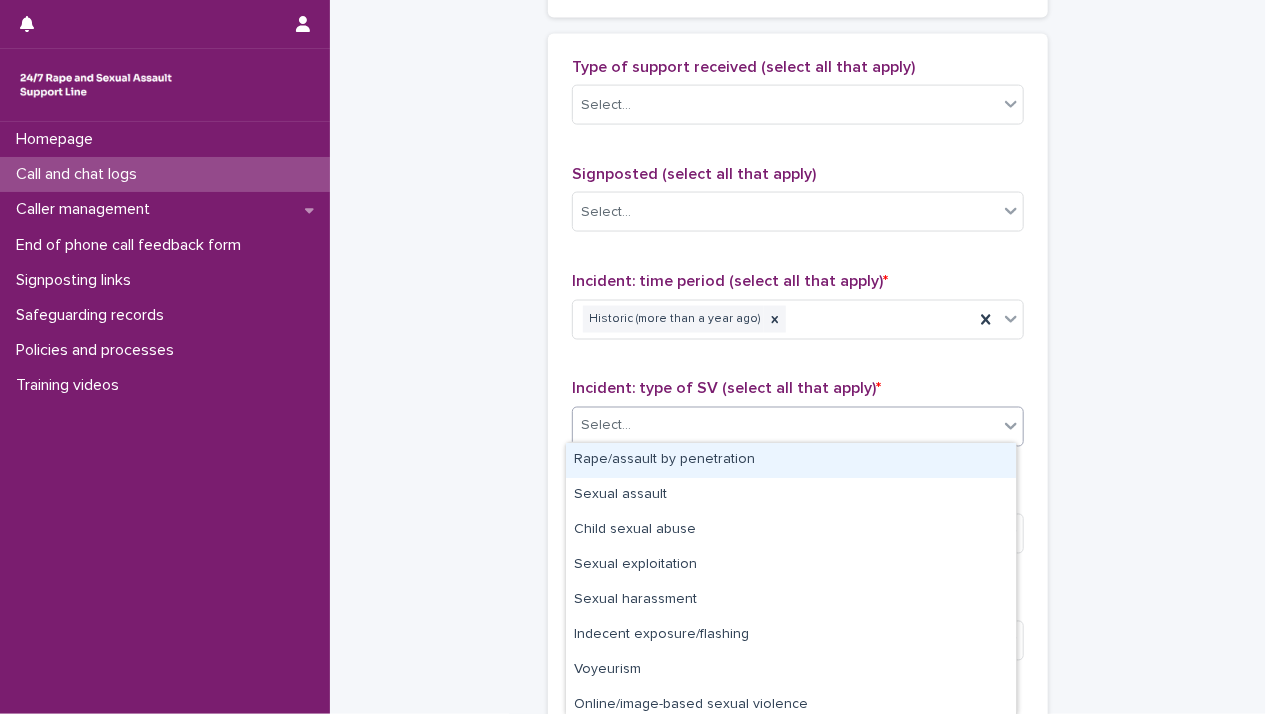 drag, startPoint x: 716, startPoint y: 421, endPoint x: 710, endPoint y: 440, distance: 19.924858 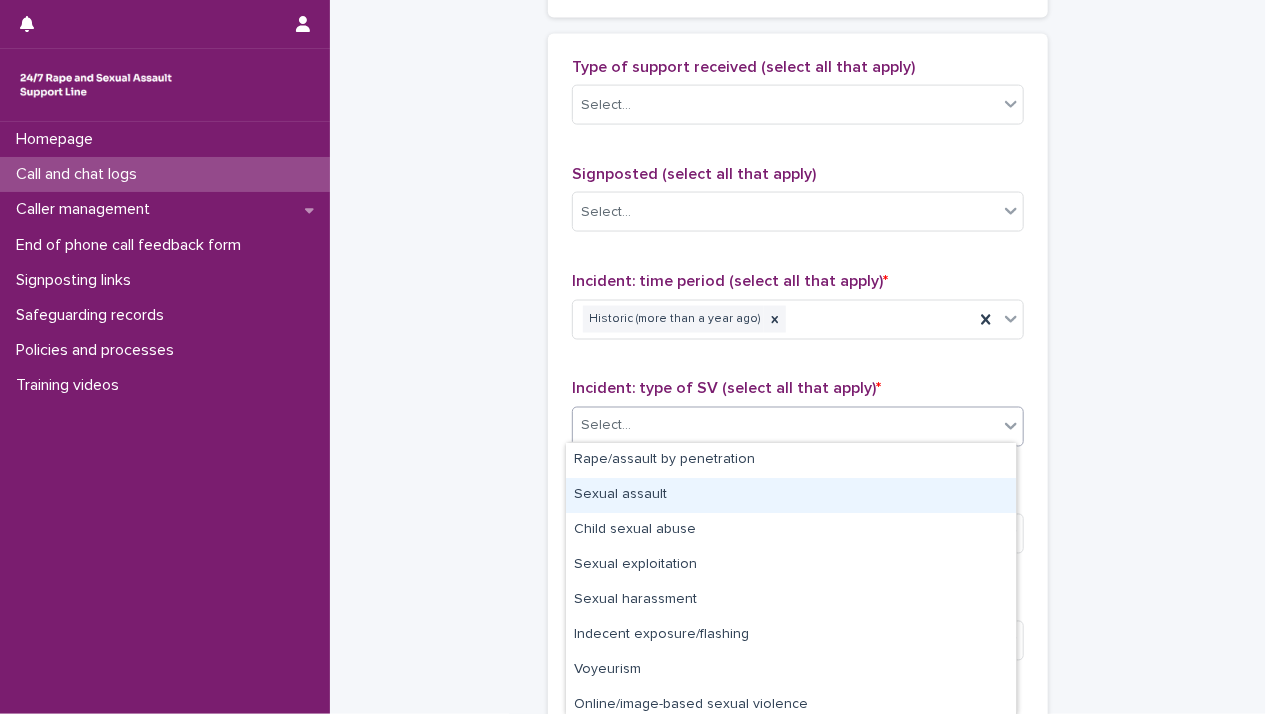 click on "Sexual assault" at bounding box center [791, 495] 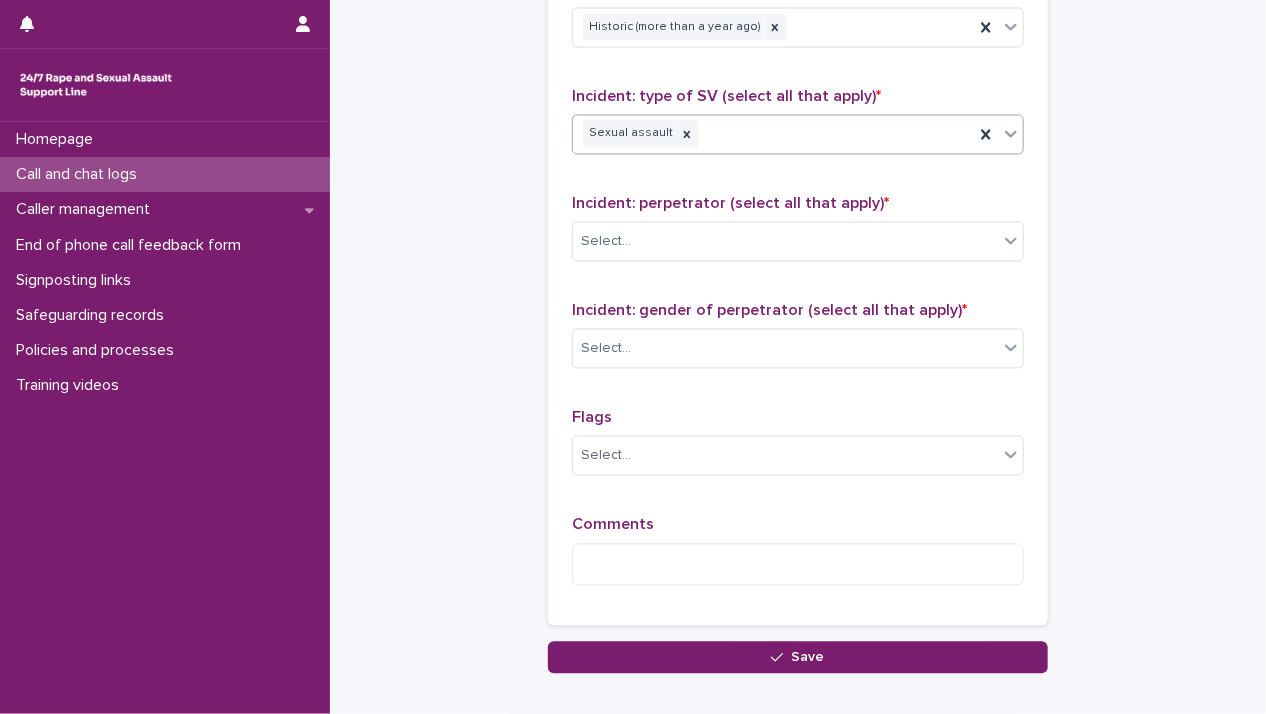 scroll, scrollTop: 1500, scrollLeft: 0, axis: vertical 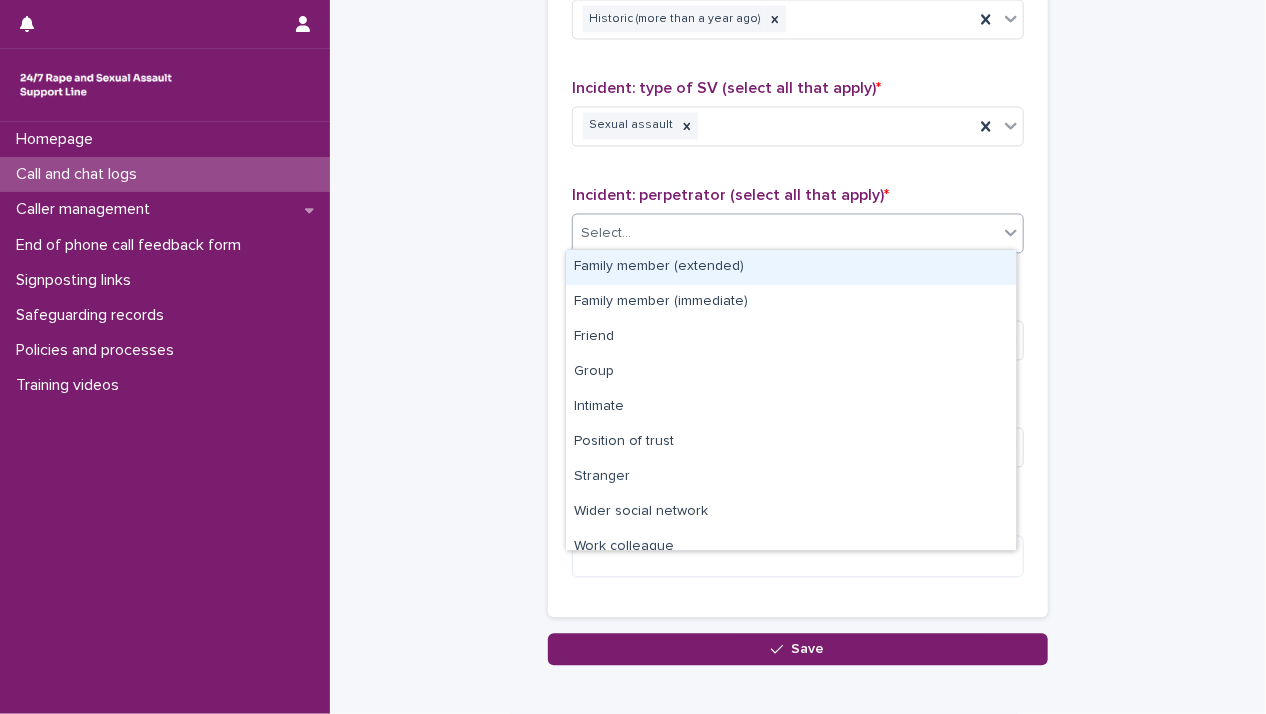 click on "Select..." at bounding box center [785, 234] 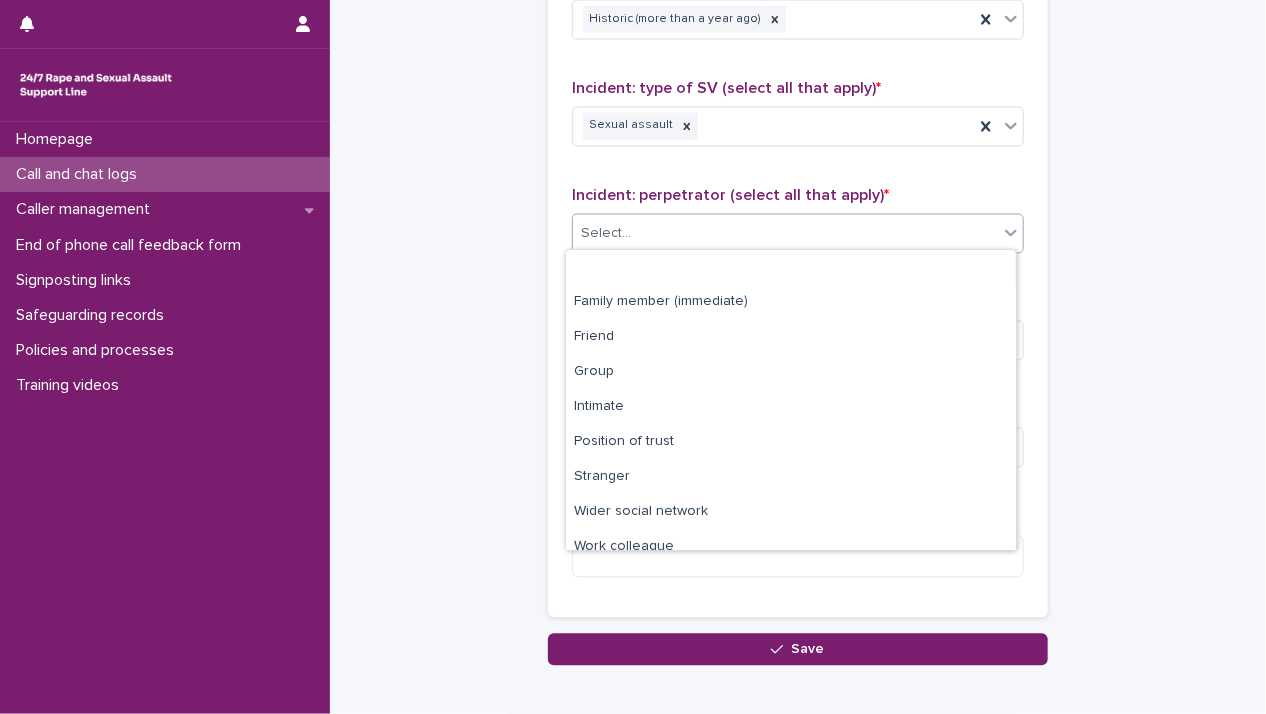 scroll, scrollTop: 84, scrollLeft: 0, axis: vertical 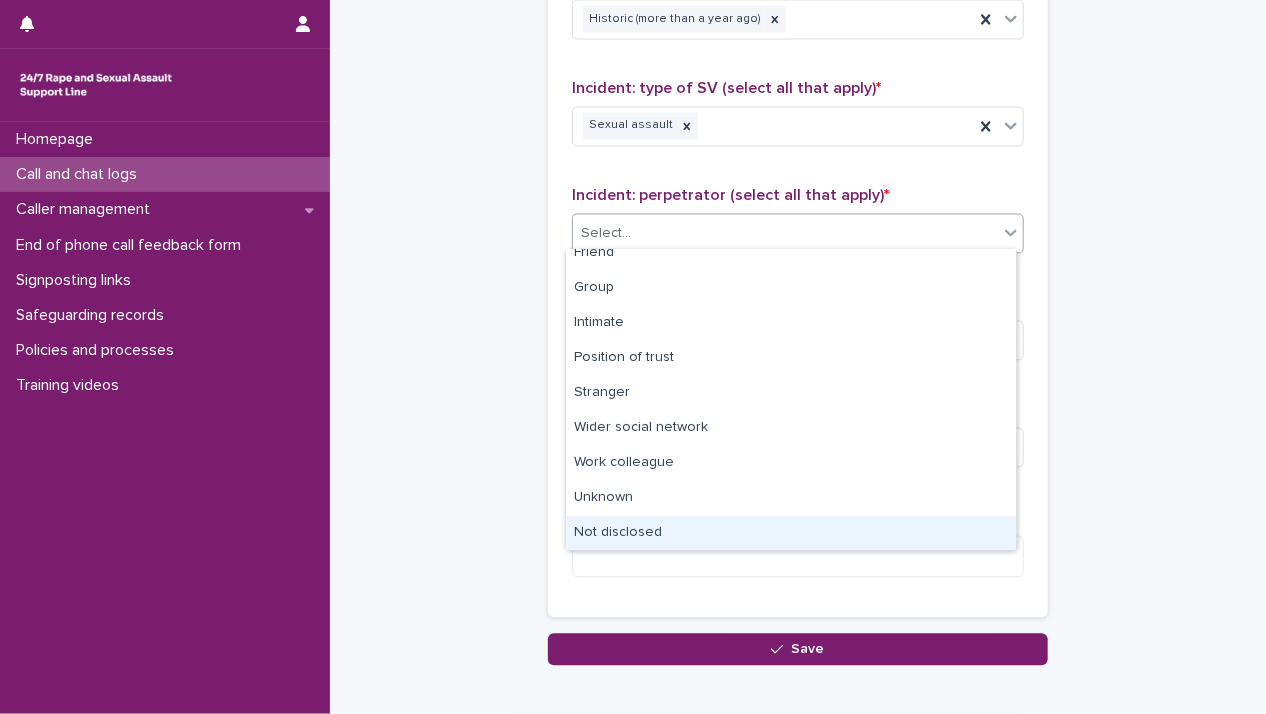 click on "Not disclosed" at bounding box center [791, 533] 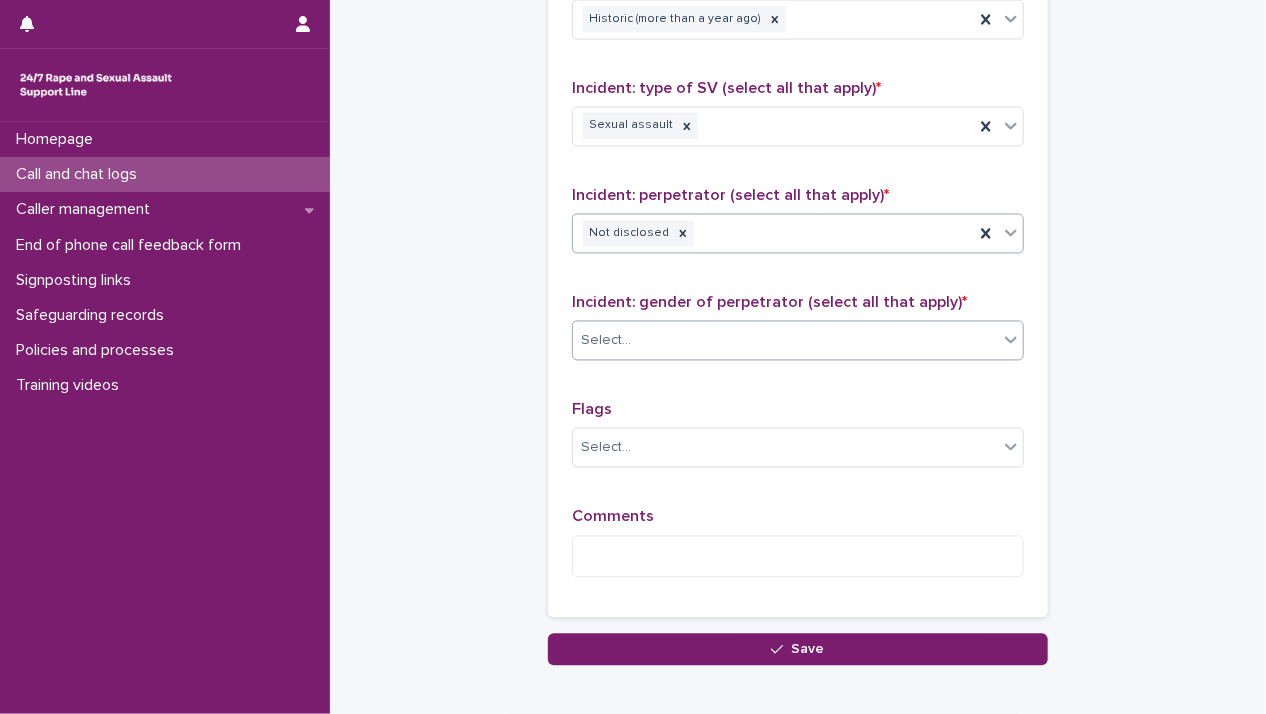 click on "Select..." at bounding box center (785, 341) 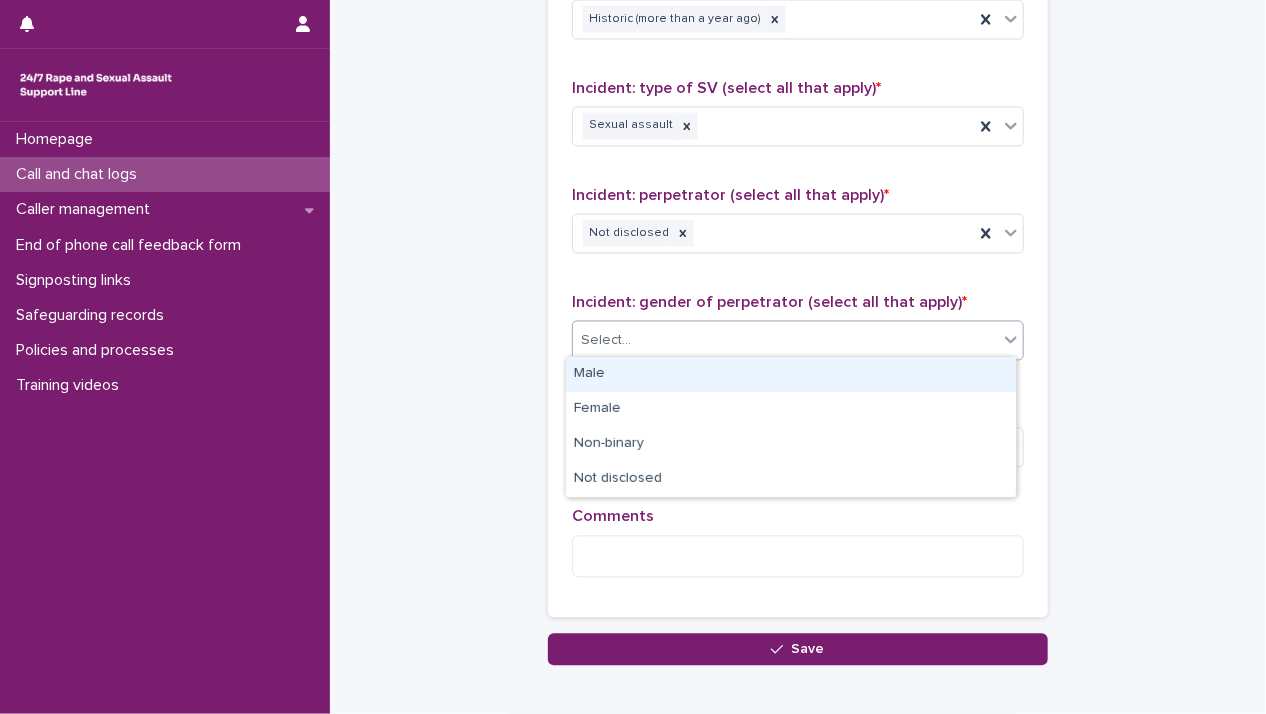 click on "Male" at bounding box center [791, 374] 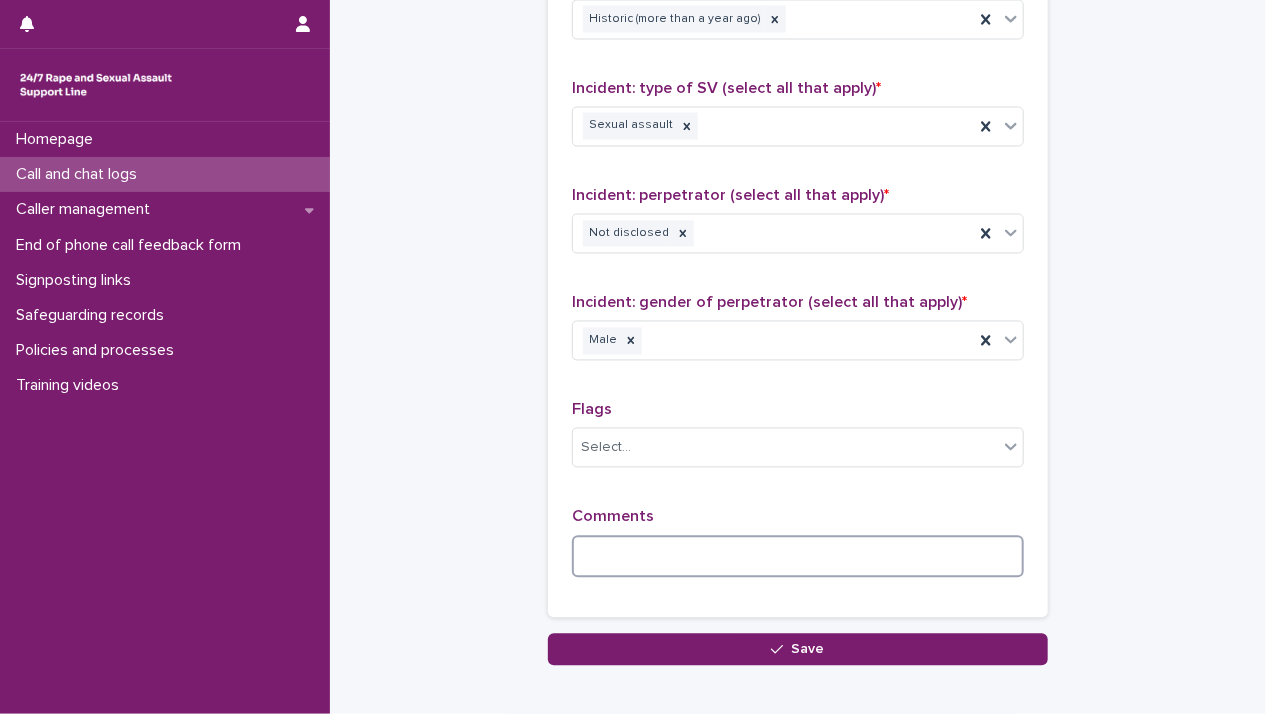 click at bounding box center (798, 557) 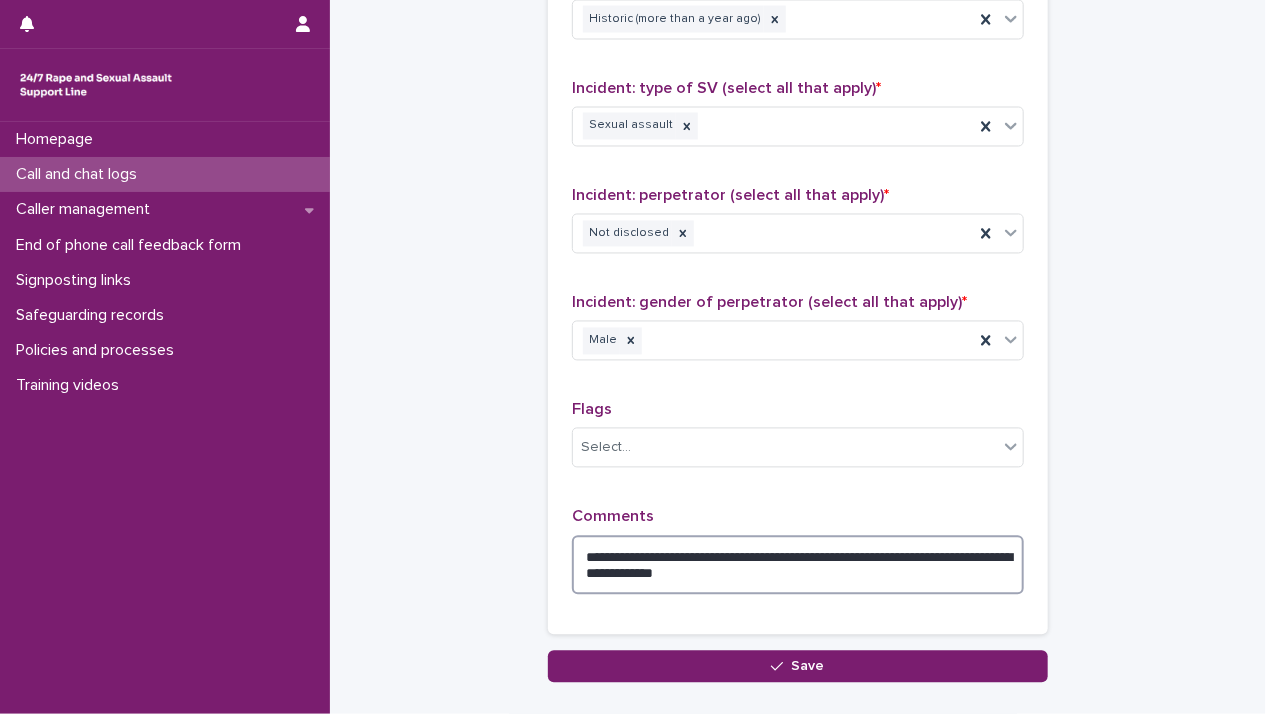 click on "**********" at bounding box center (798, 566) 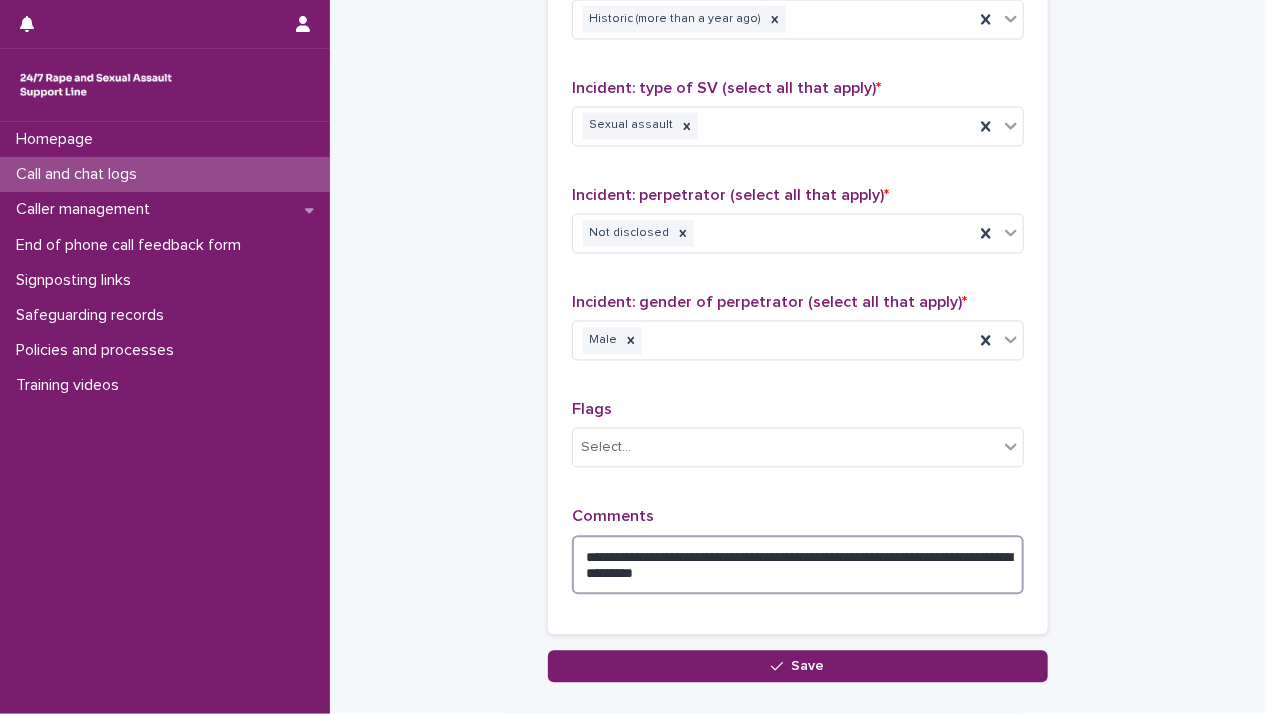 click on "**********" at bounding box center (798, 566) 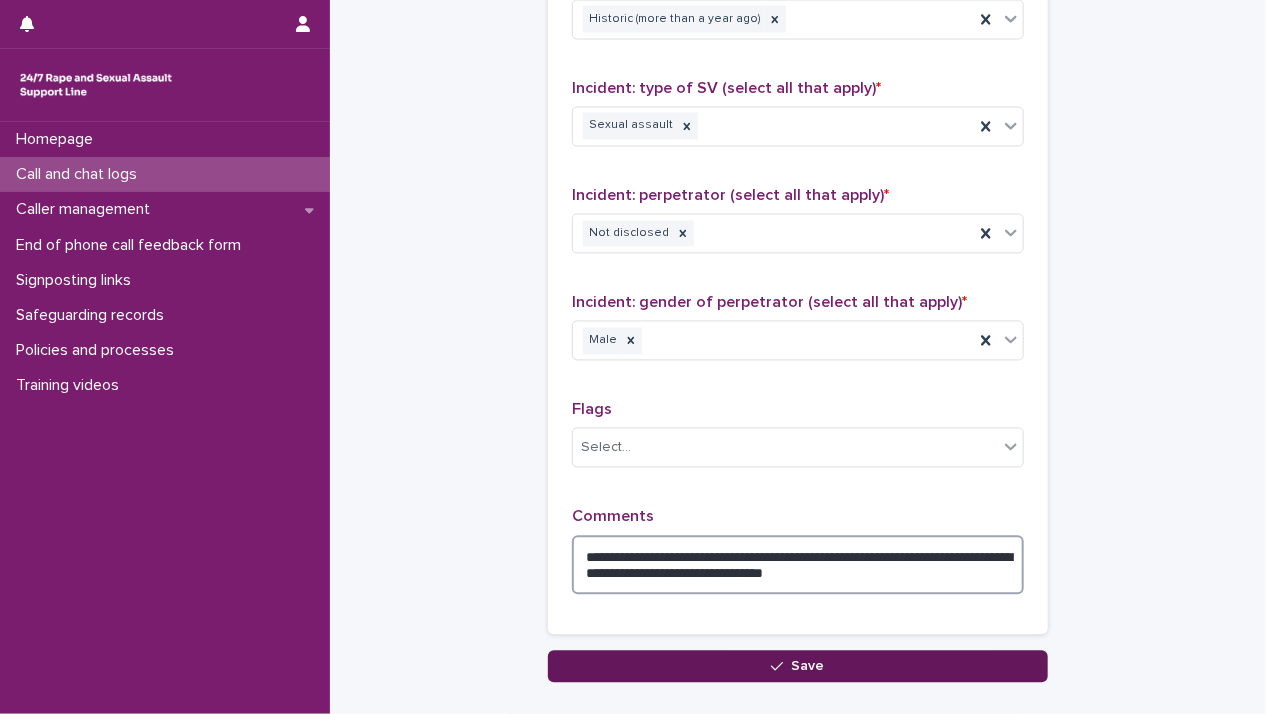 type on "**********" 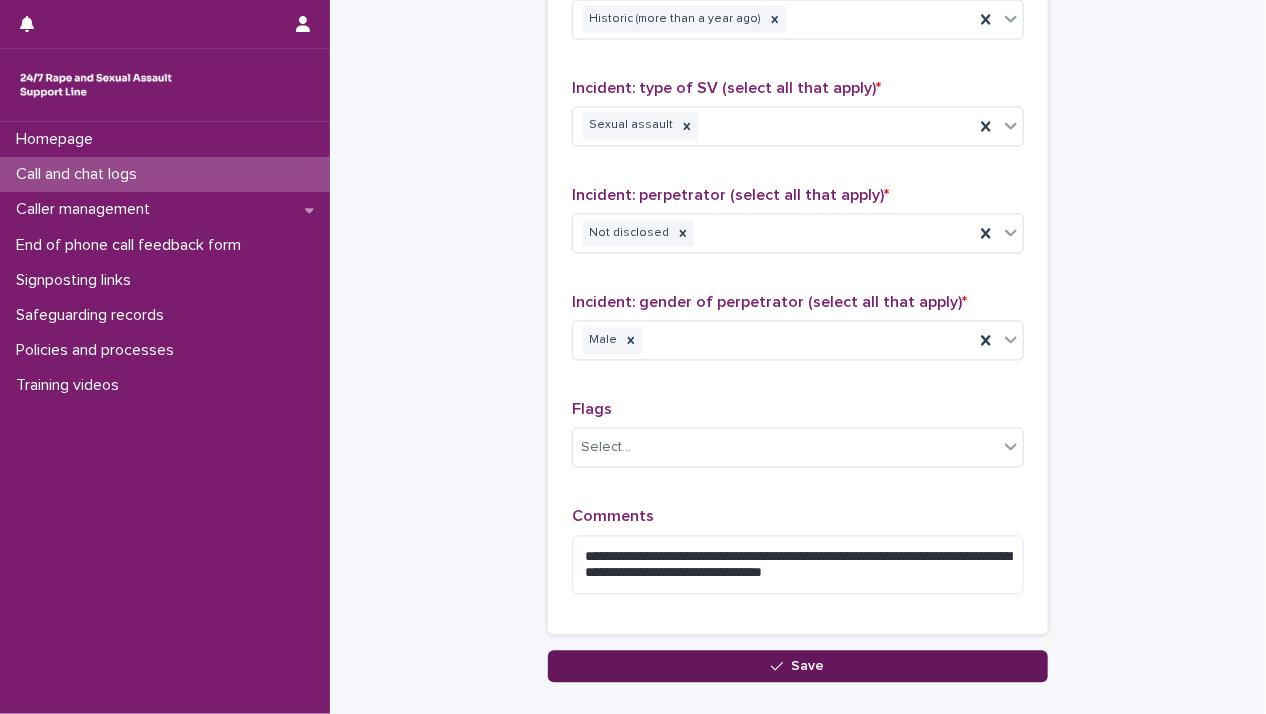 drag, startPoint x: 811, startPoint y: 657, endPoint x: 741, endPoint y: 635, distance: 73.37575 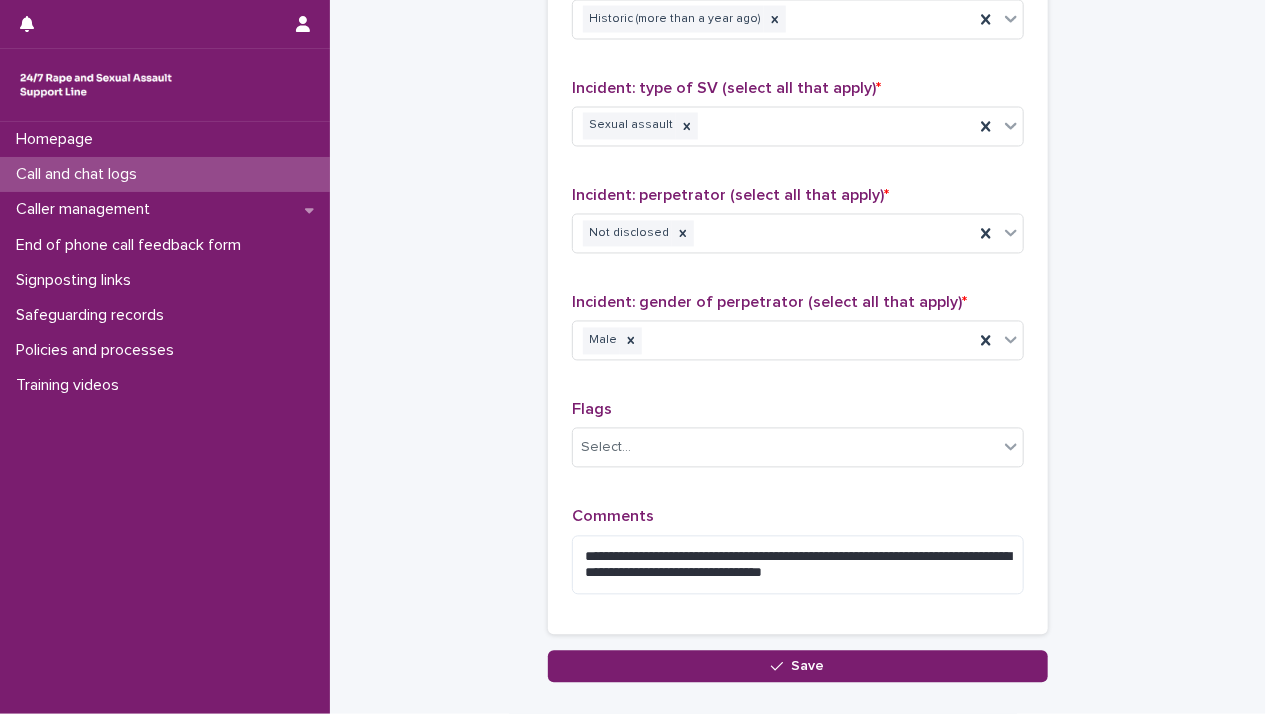 click on "Save" at bounding box center (808, 667) 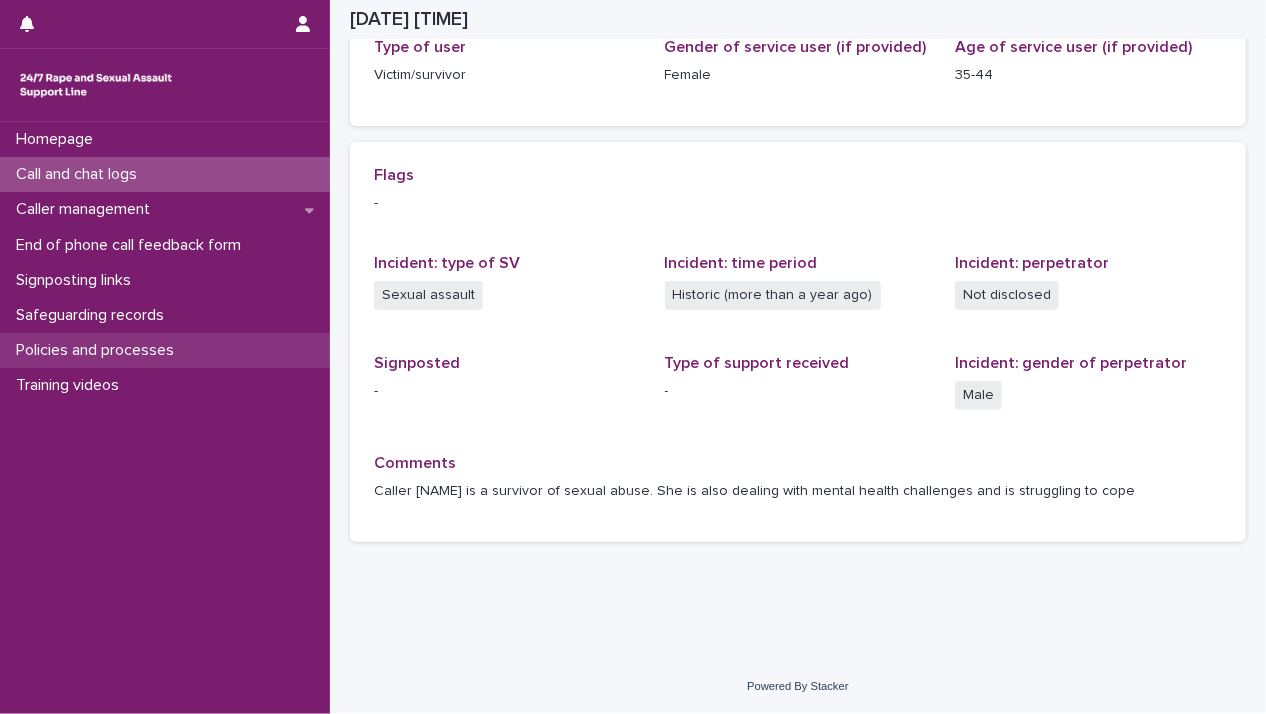 scroll, scrollTop: 348, scrollLeft: 0, axis: vertical 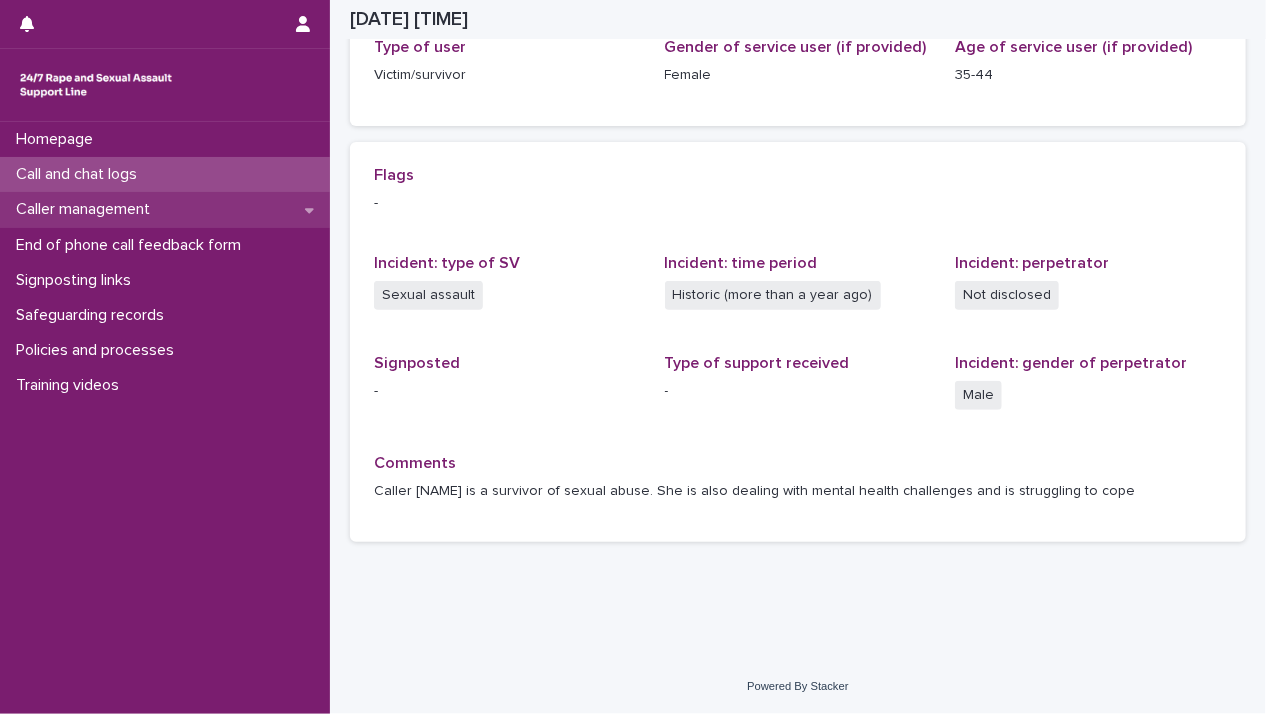 click on "Caller management" at bounding box center [87, 209] 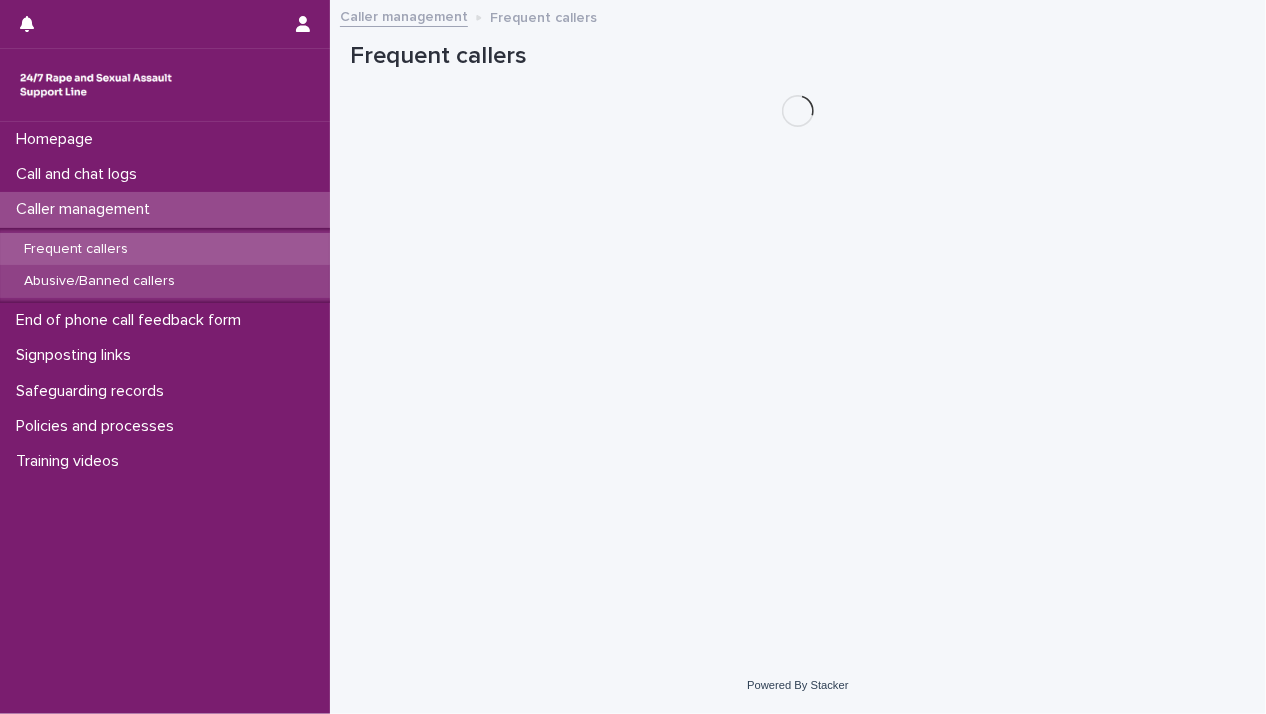 scroll, scrollTop: 0, scrollLeft: 0, axis: both 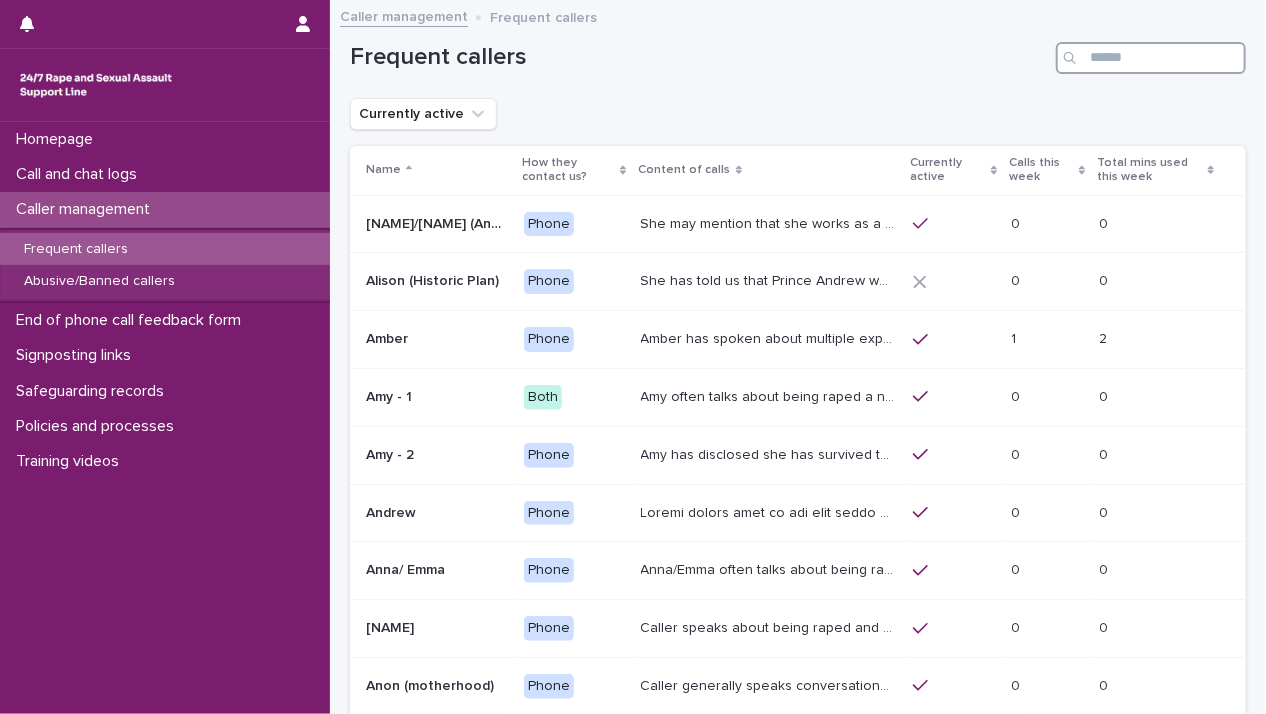 click at bounding box center [1151, 58] 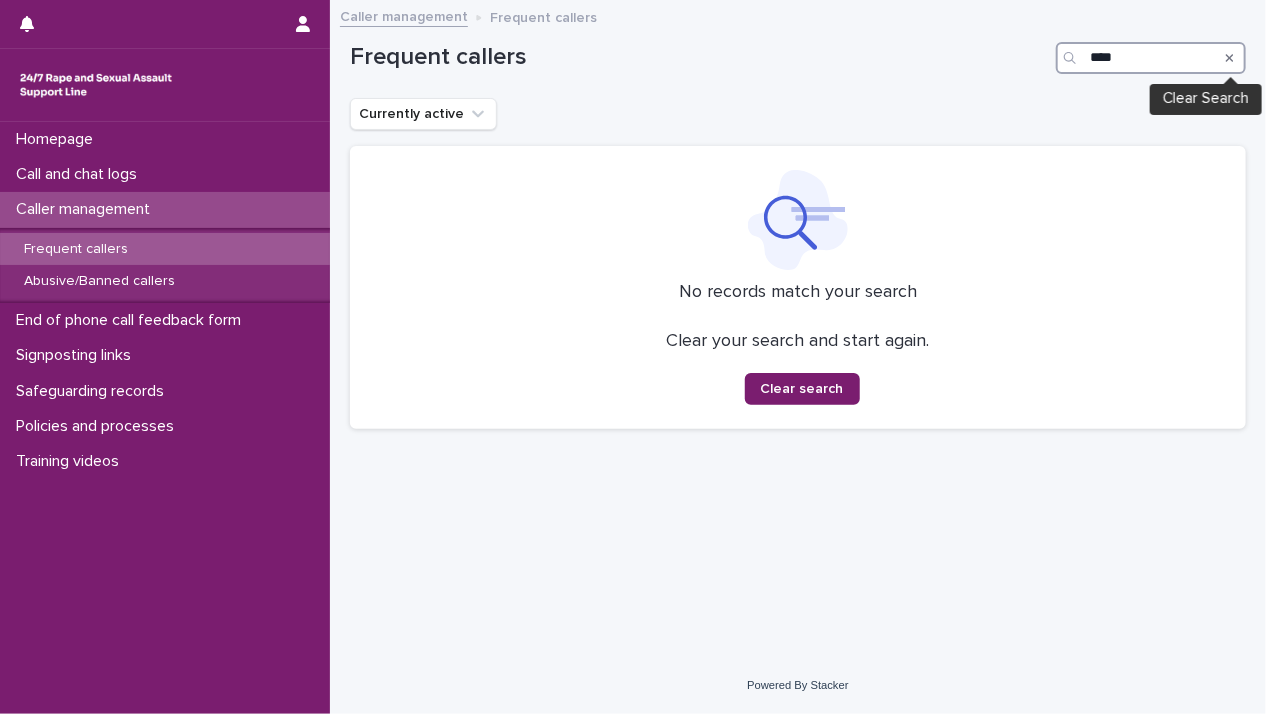 type on "****" 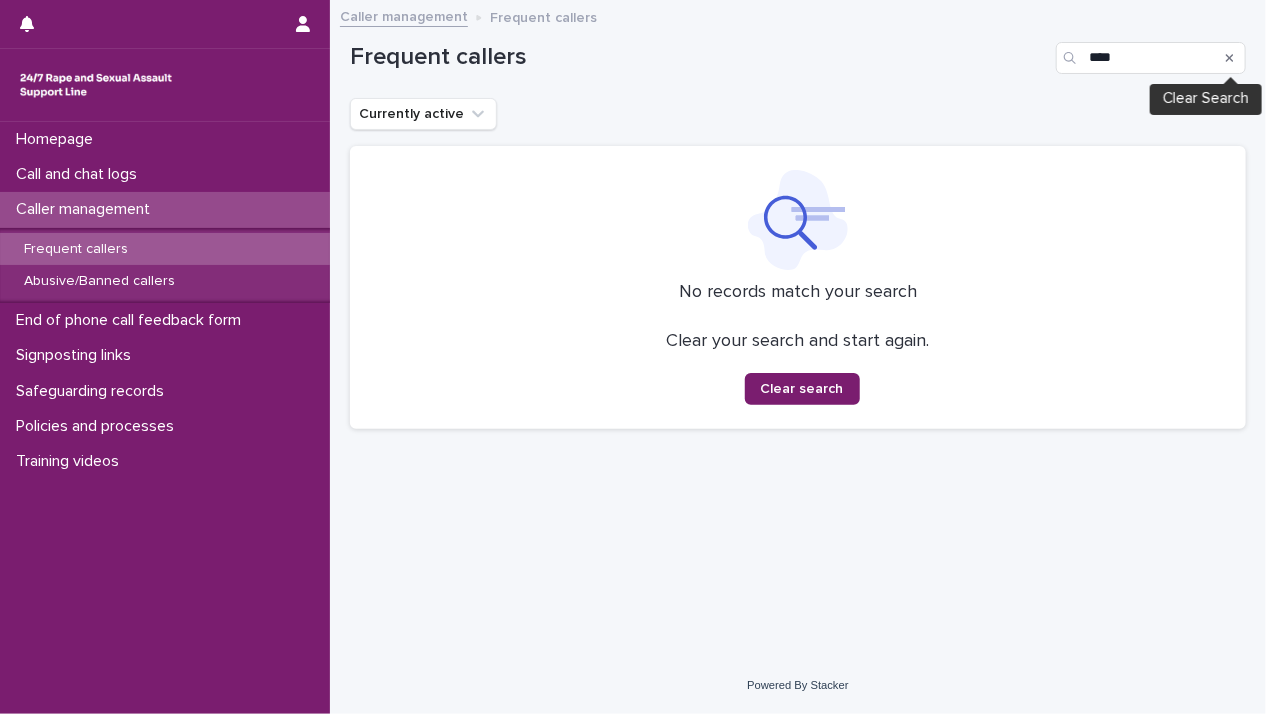 click 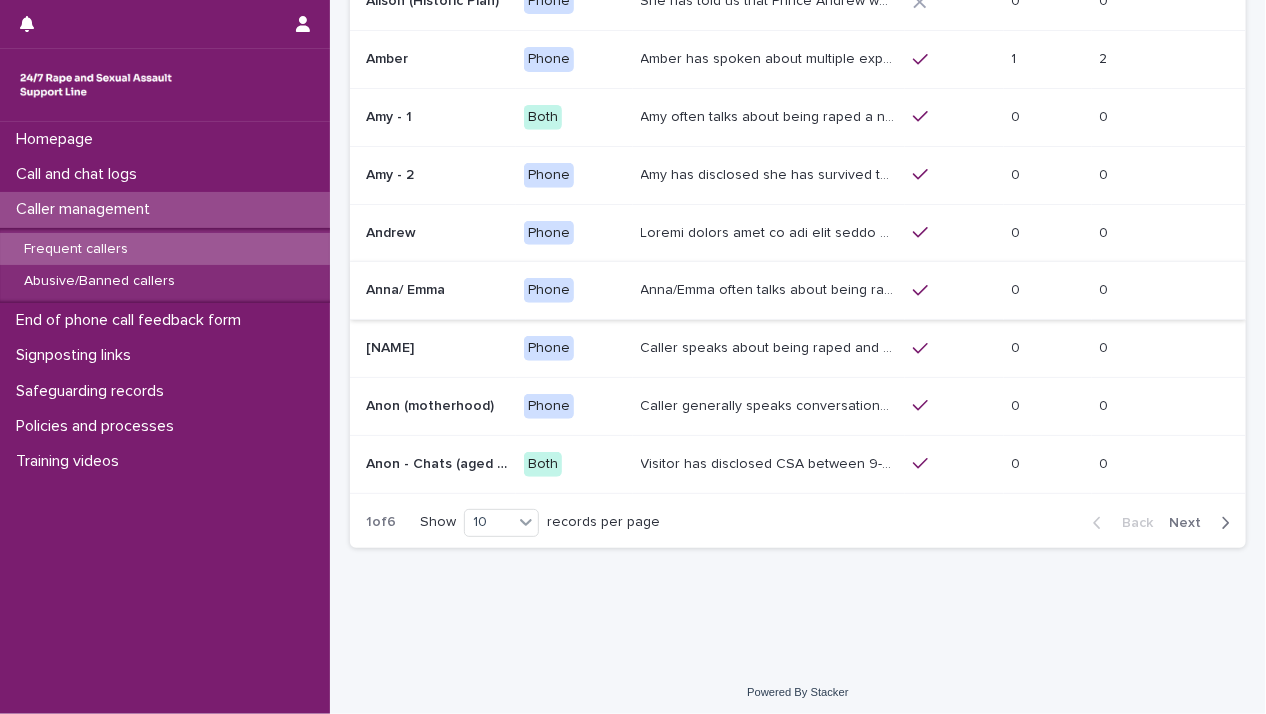 scroll, scrollTop: 284, scrollLeft: 0, axis: vertical 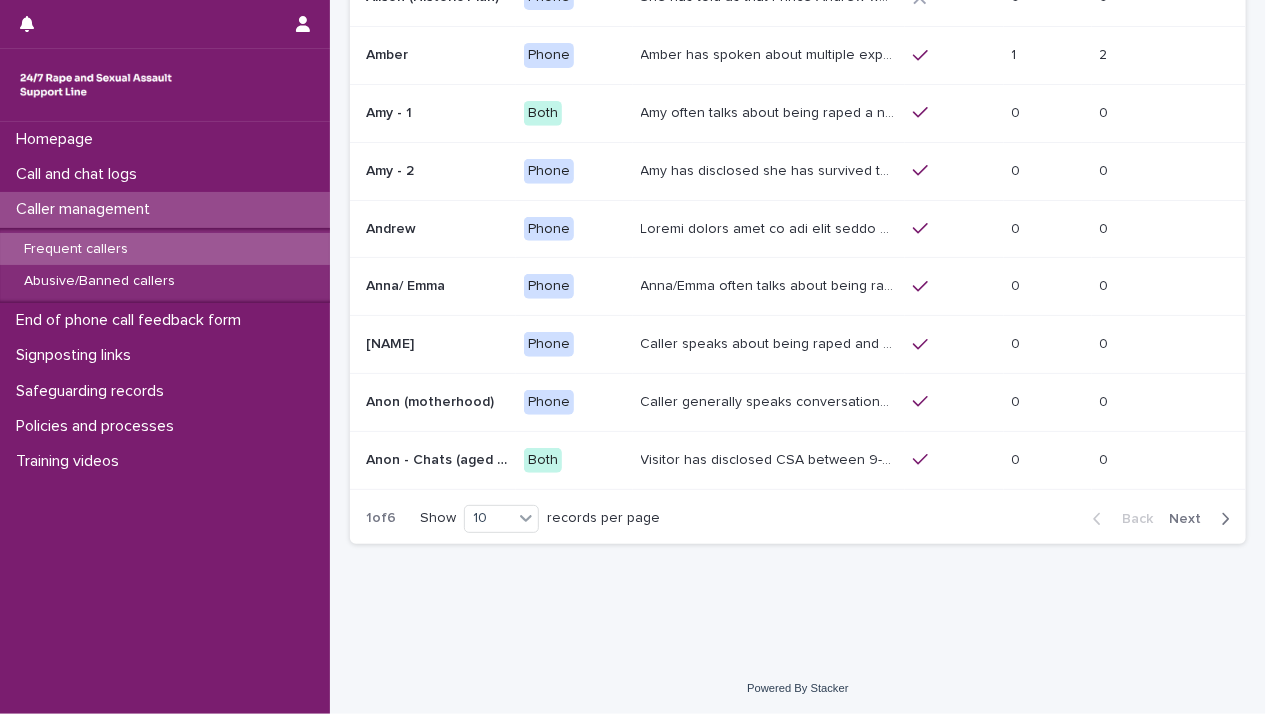 click 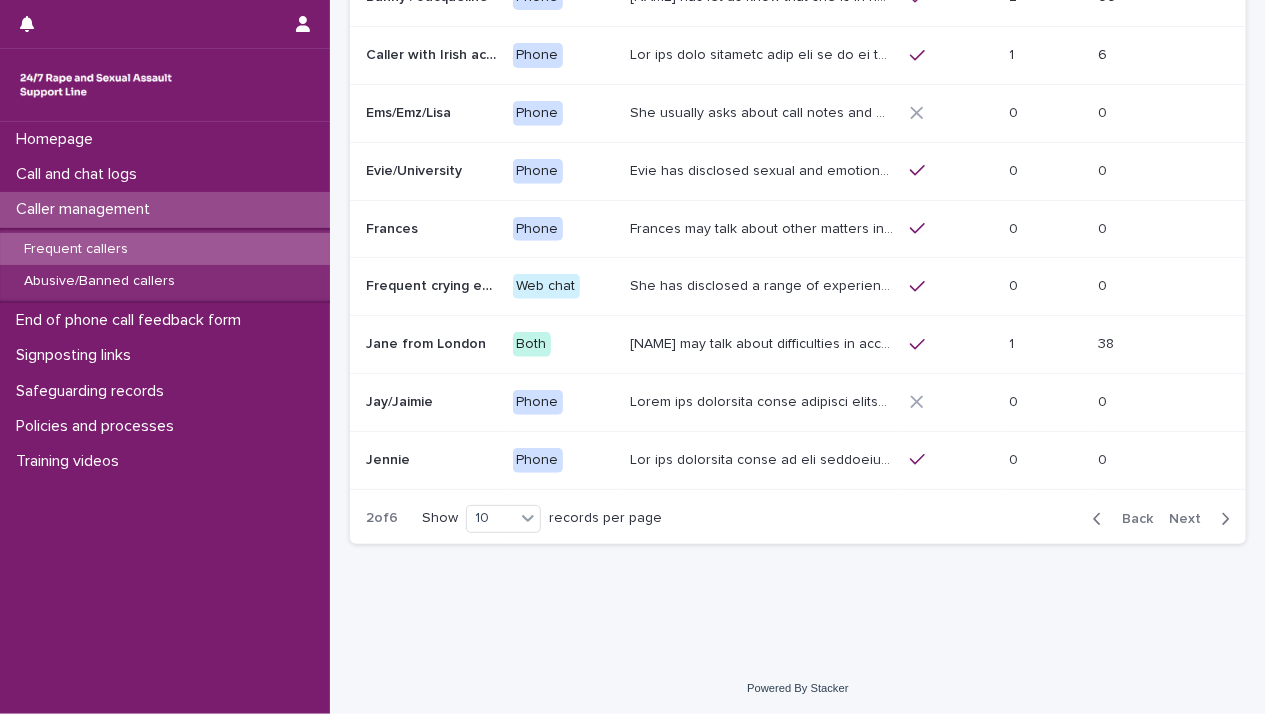 click 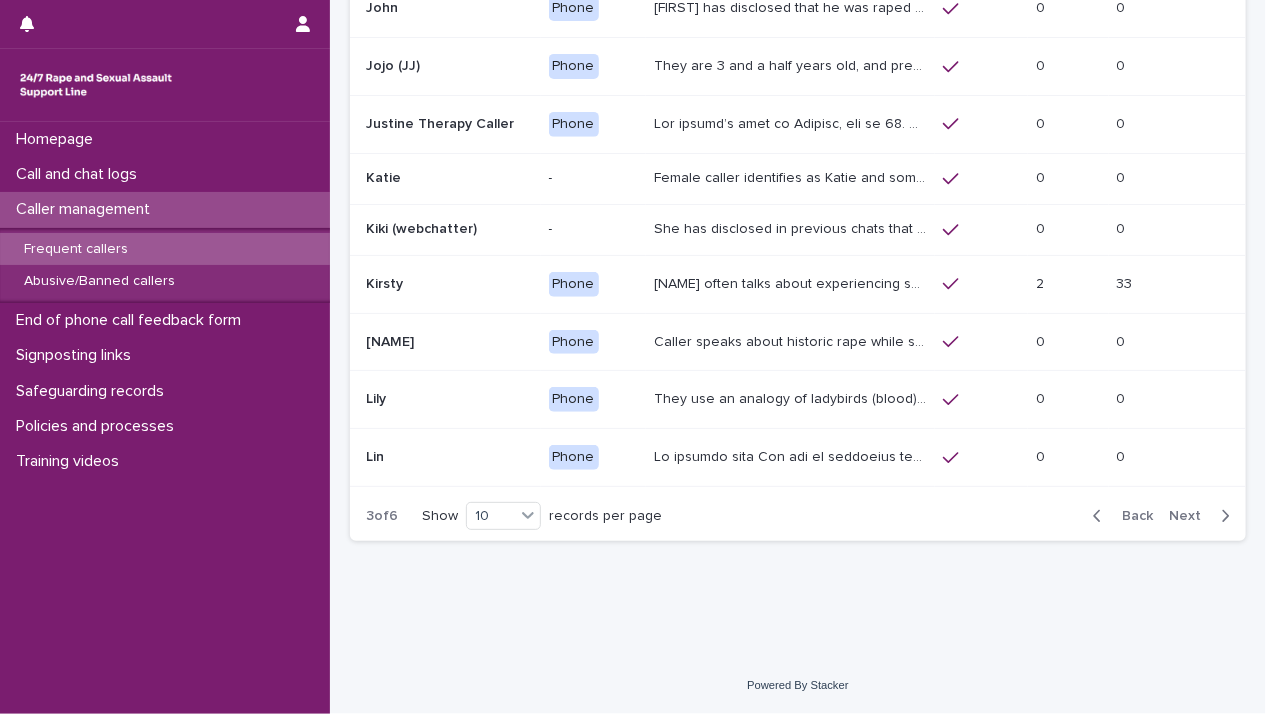 scroll, scrollTop: 270, scrollLeft: 0, axis: vertical 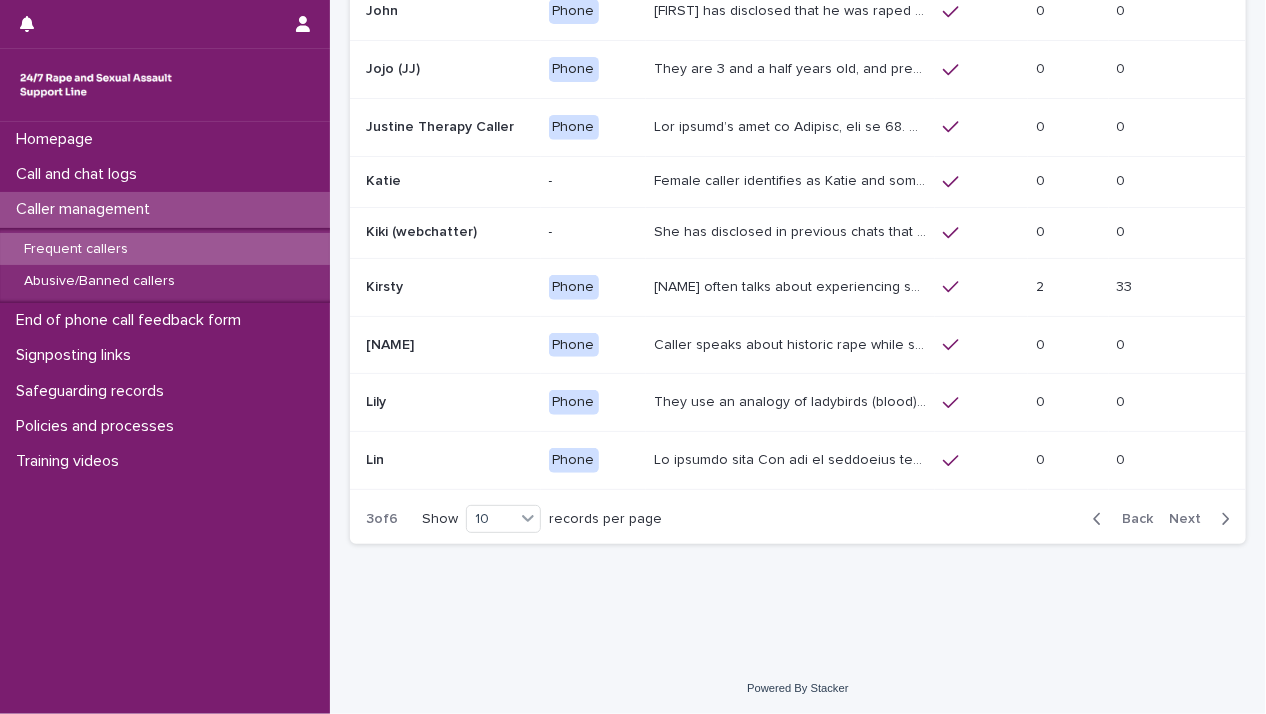 click 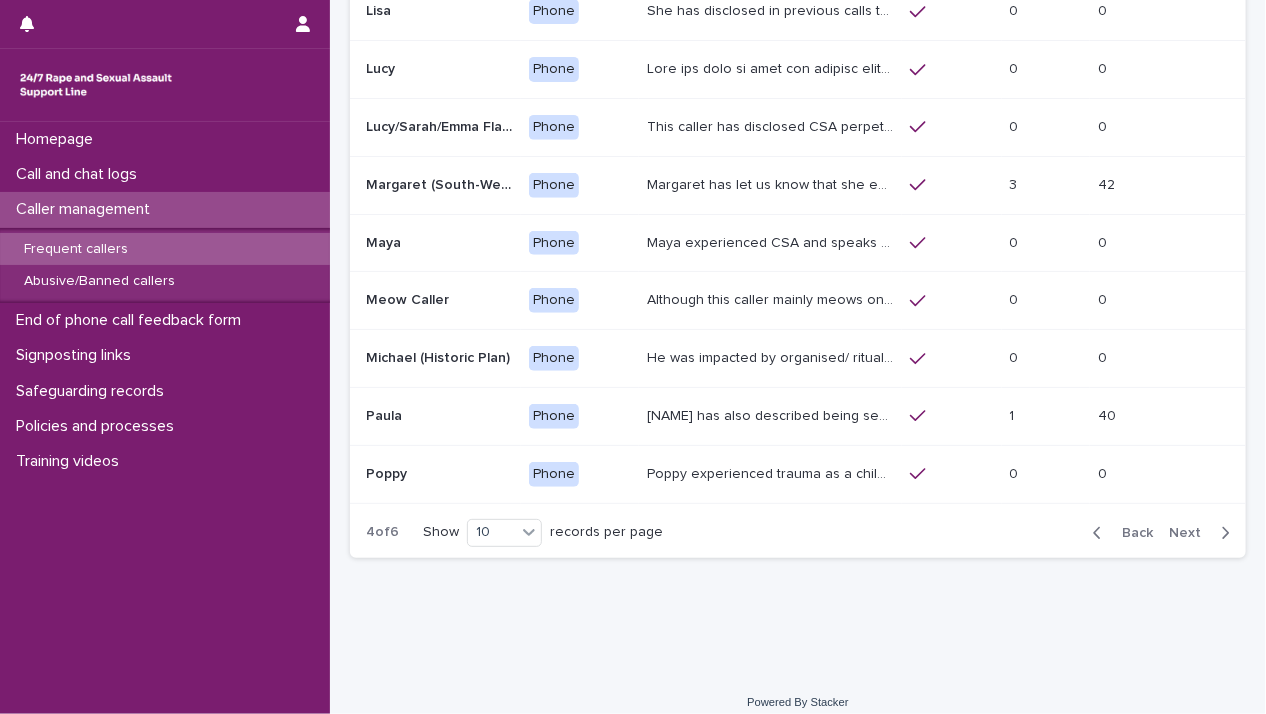scroll, scrollTop: 276, scrollLeft: 0, axis: vertical 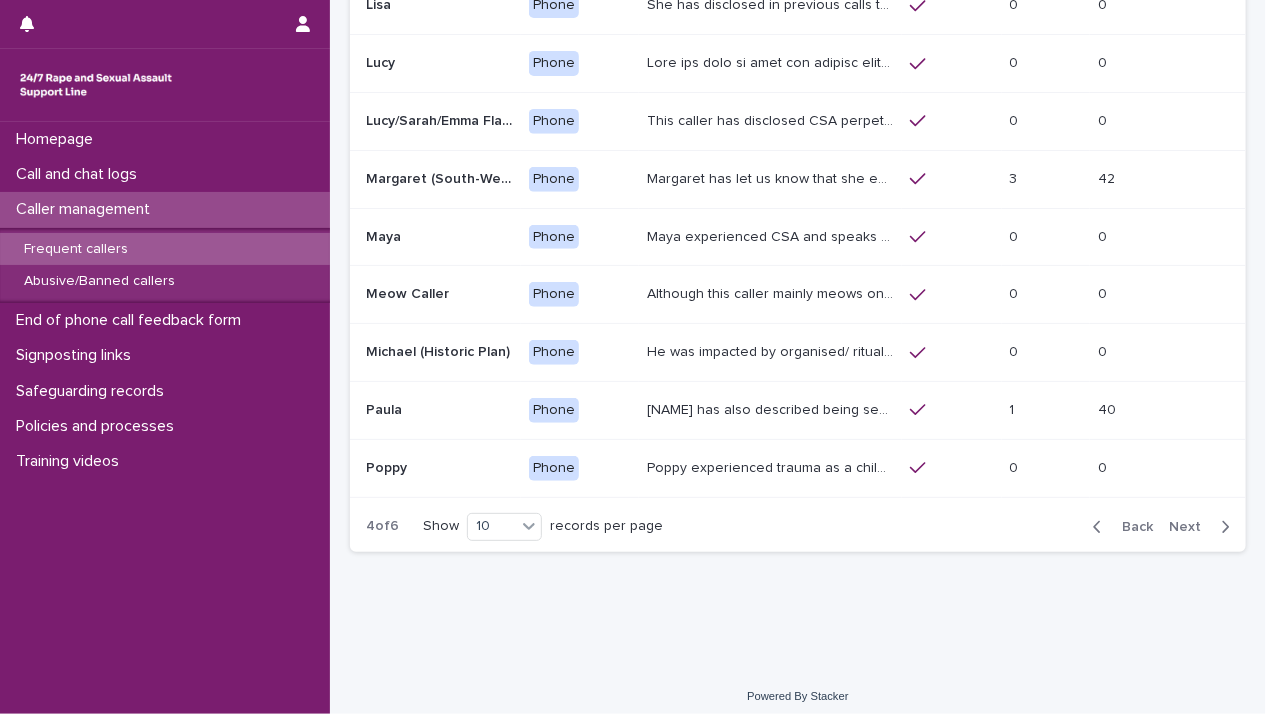 click at bounding box center [1221, 527] 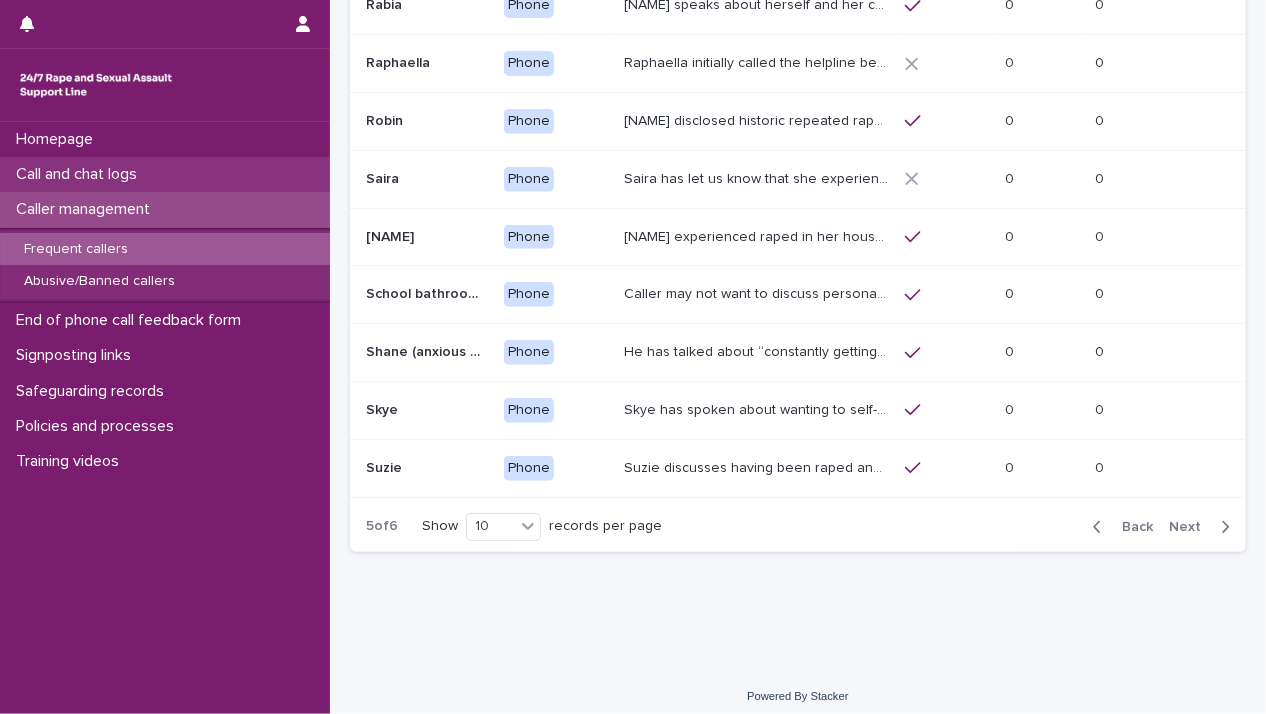 click on "Call and chat logs" at bounding box center (80, 174) 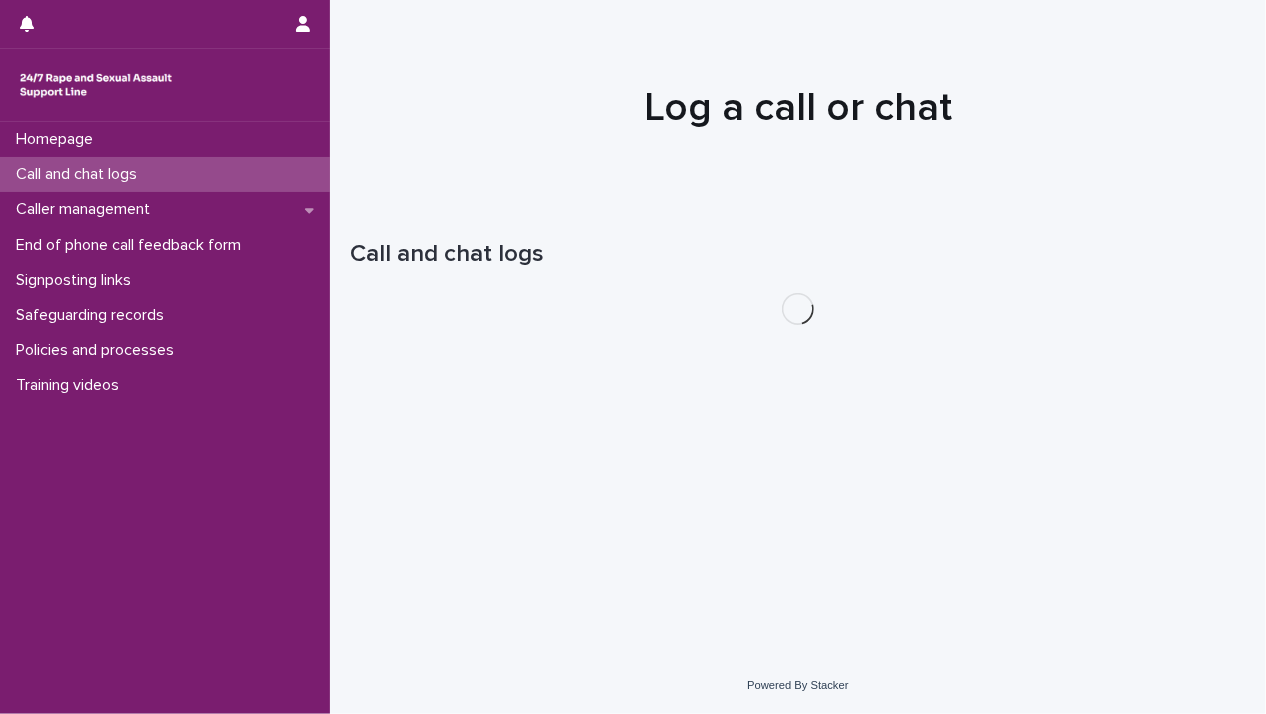 scroll, scrollTop: 0, scrollLeft: 0, axis: both 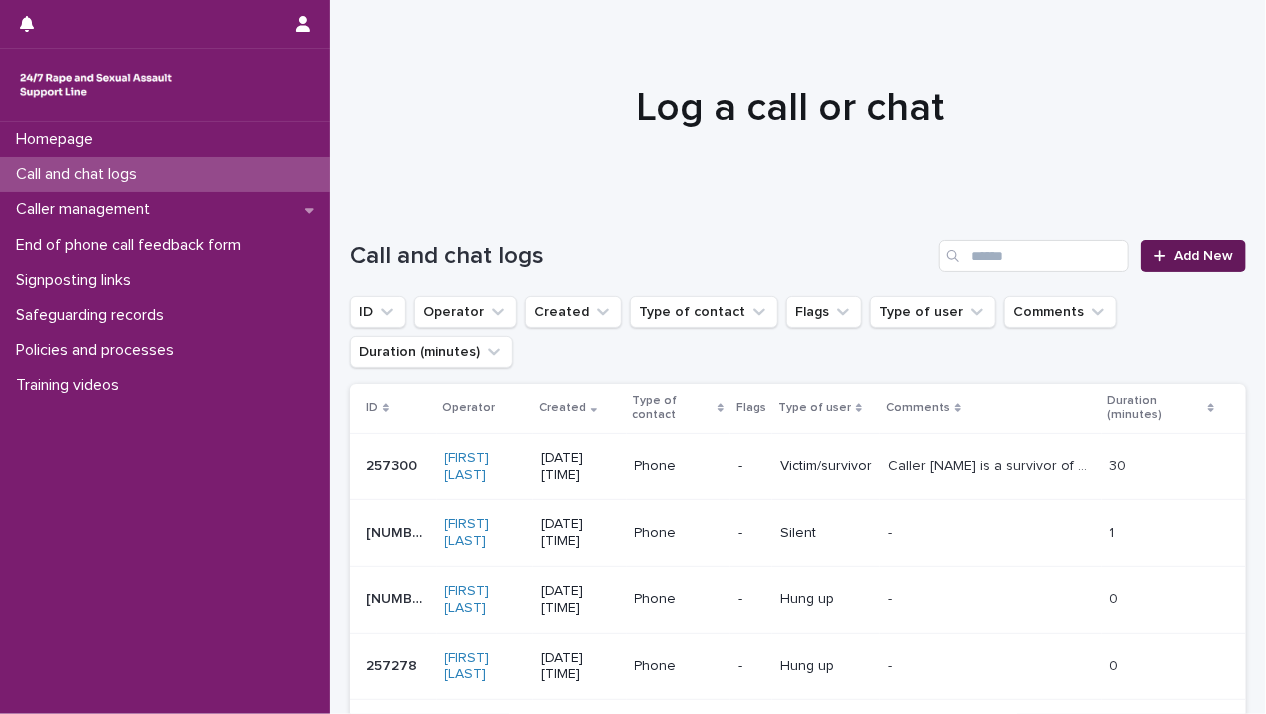 click on "Add New" at bounding box center (1203, 256) 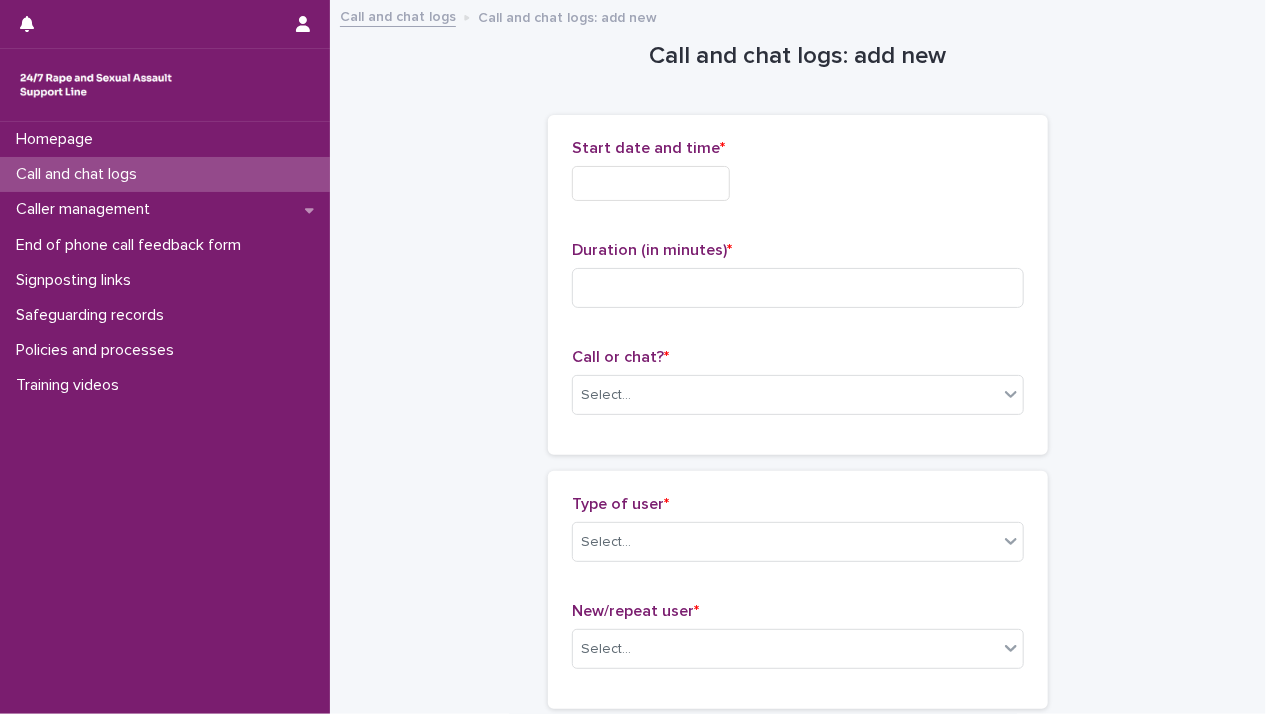 click at bounding box center (651, 183) 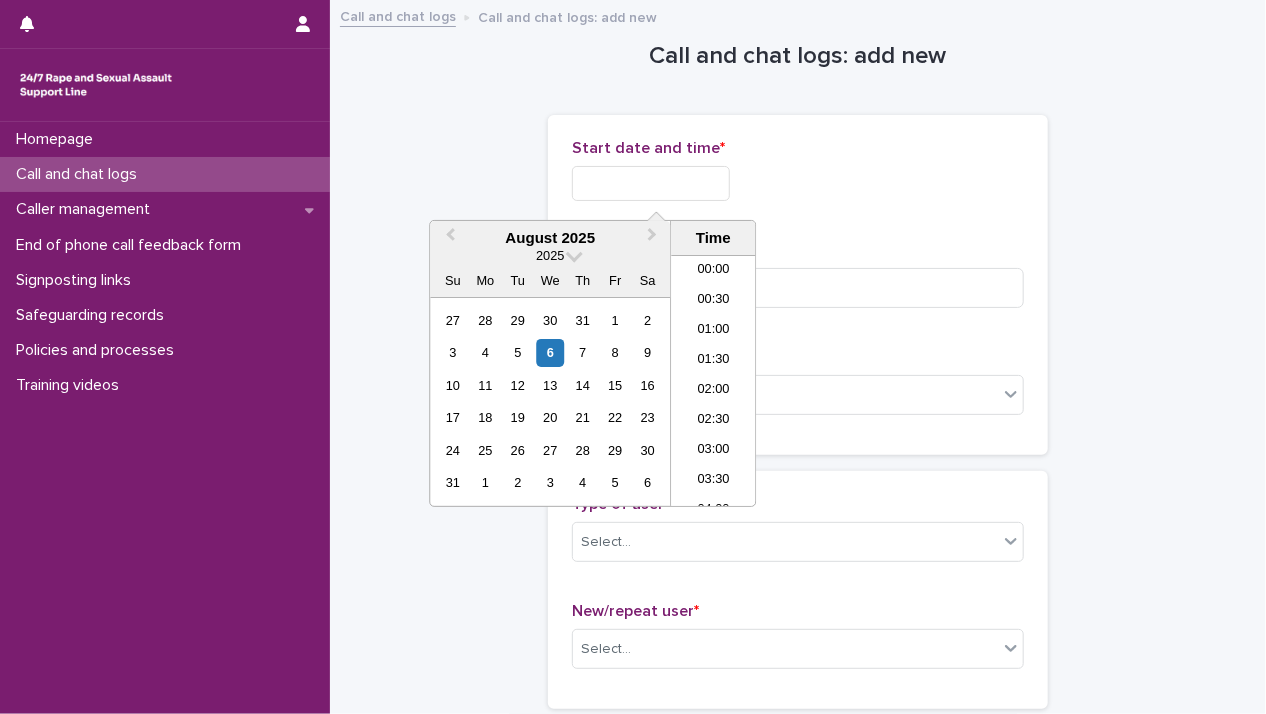 scroll, scrollTop: 160, scrollLeft: 0, axis: vertical 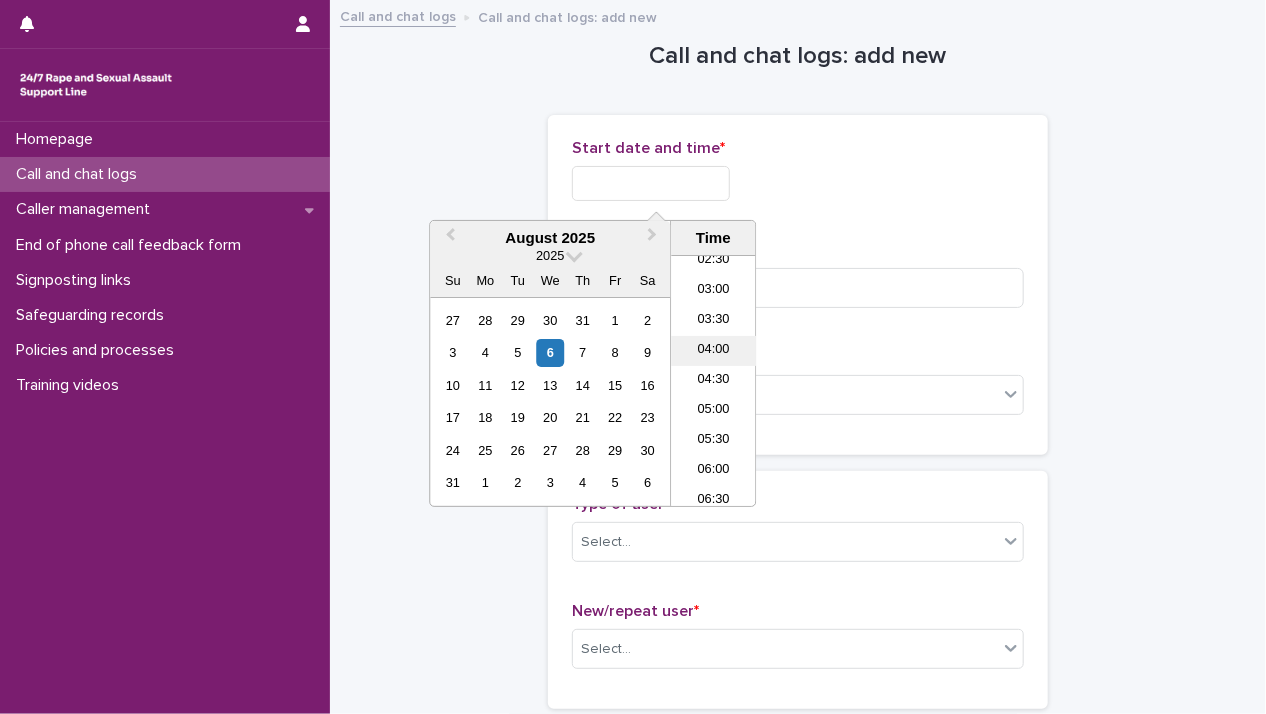 click on "04:00" at bounding box center (713, 351) 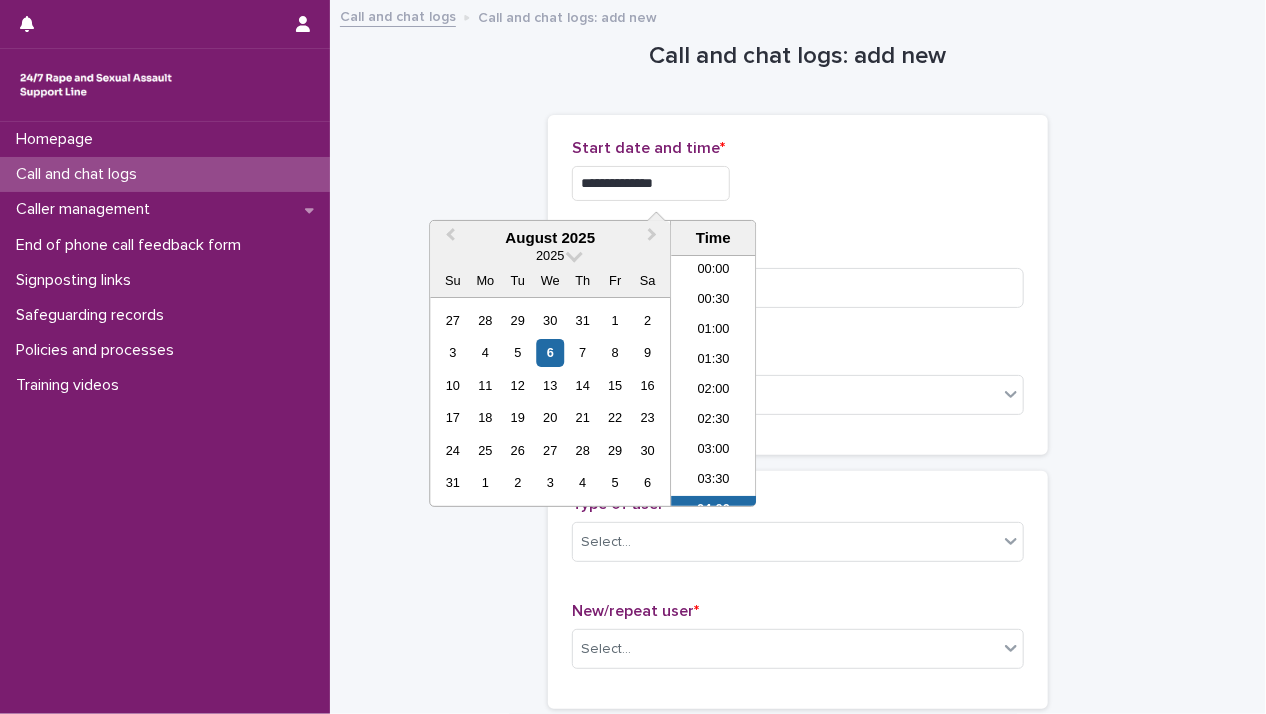 drag, startPoint x: 682, startPoint y: 190, endPoint x: 1125, endPoint y: 304, distance: 457.43304 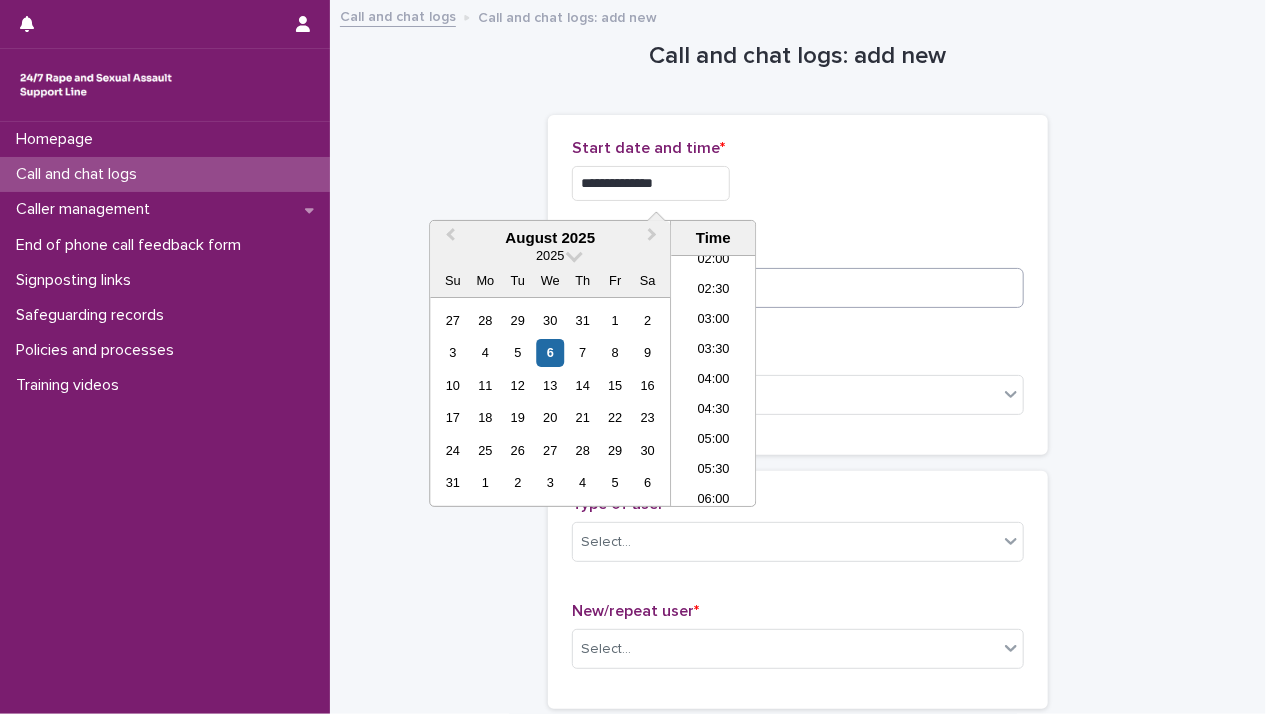 type on "**********" 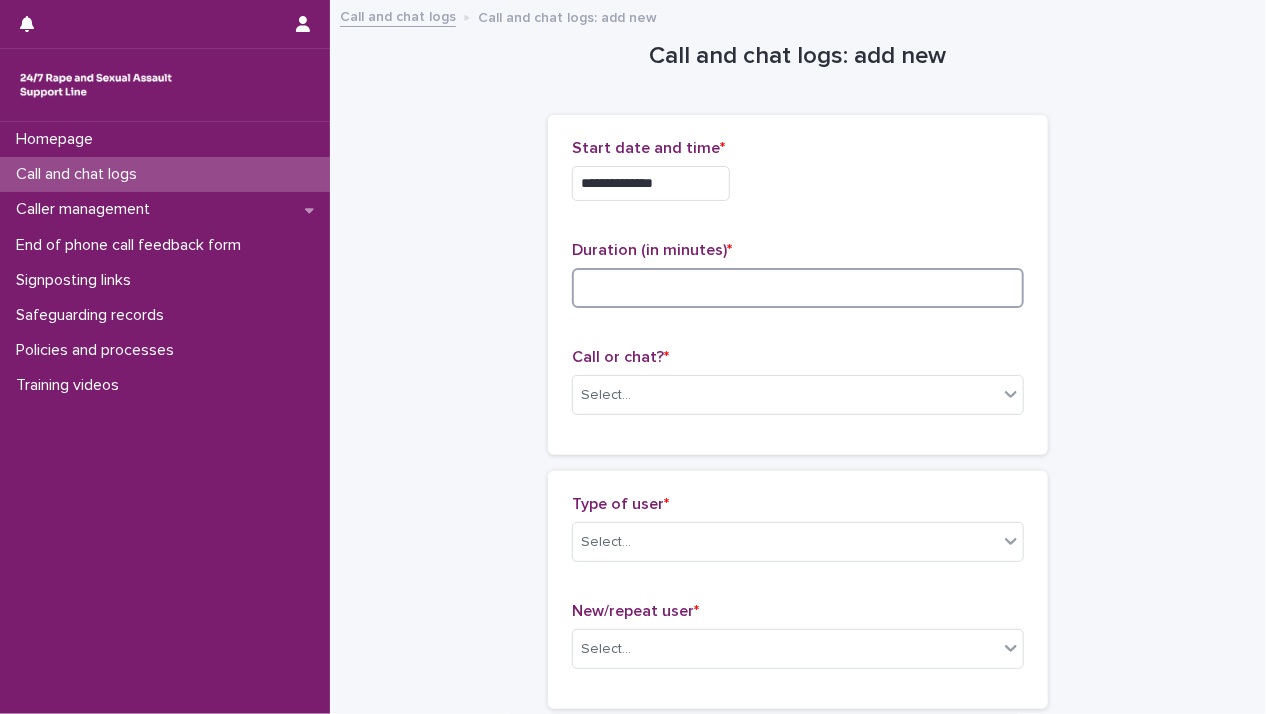 click at bounding box center (798, 288) 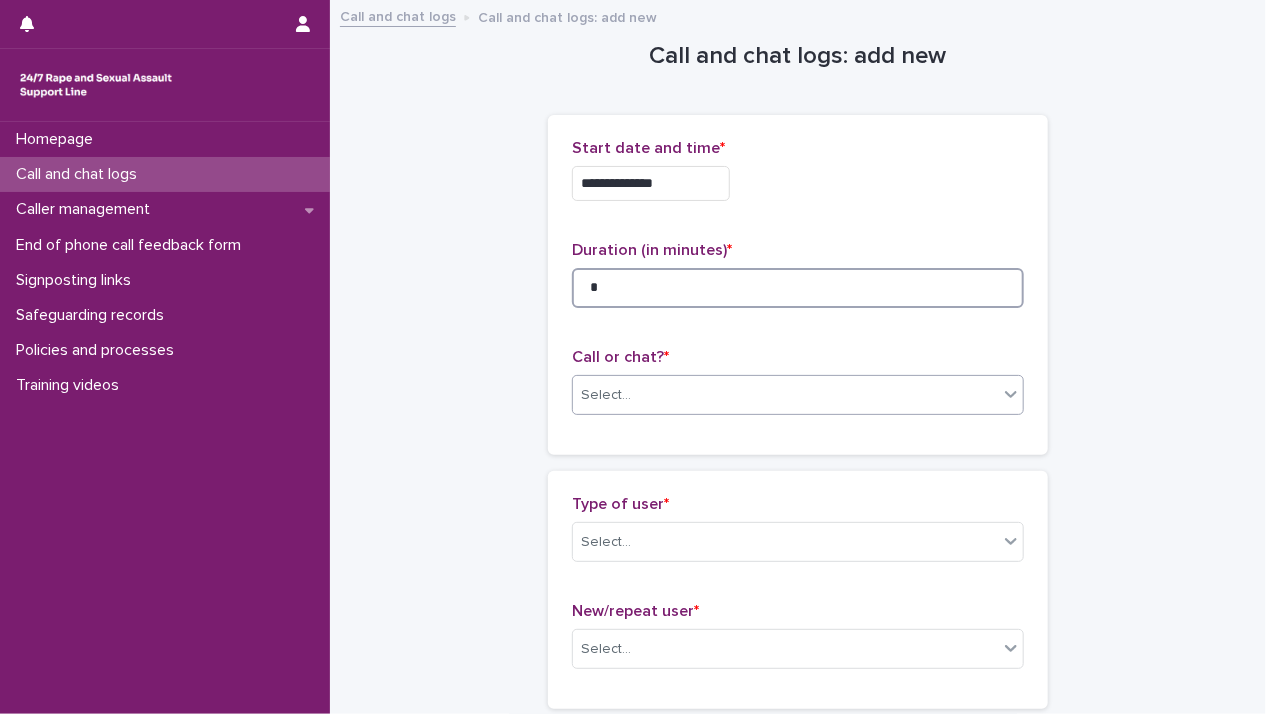 type on "*" 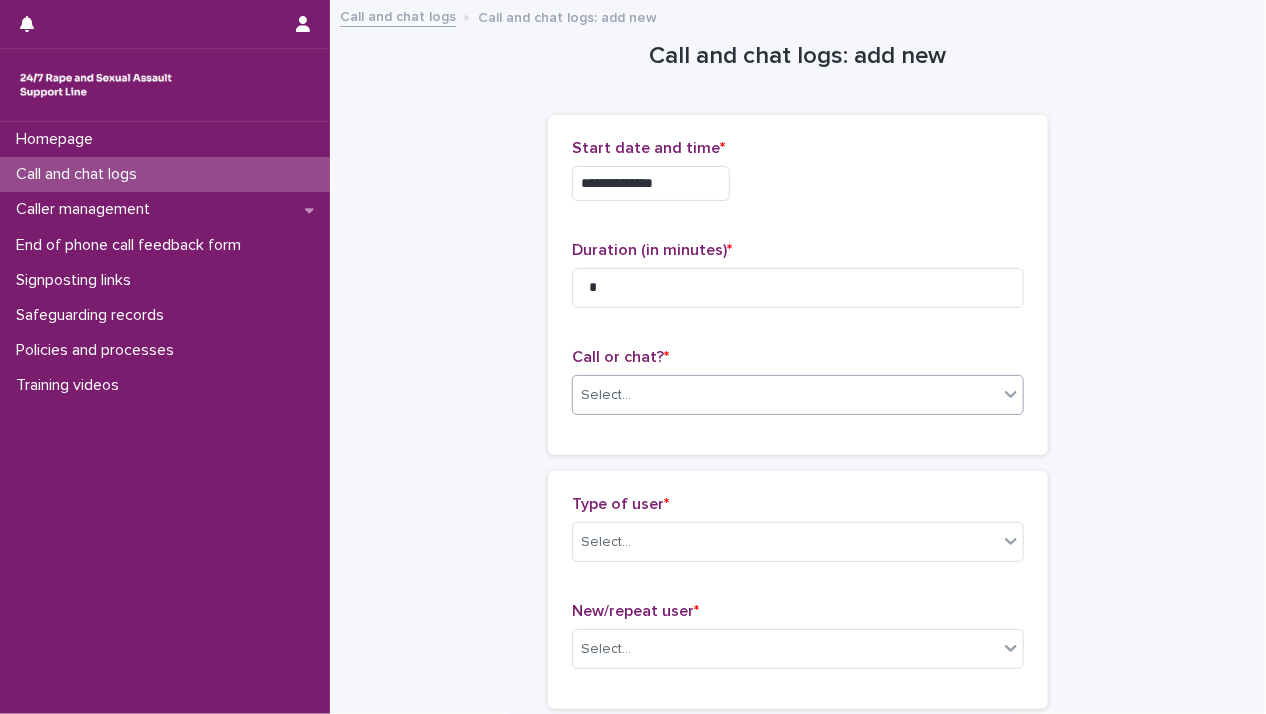 click on "Select..." at bounding box center (785, 395) 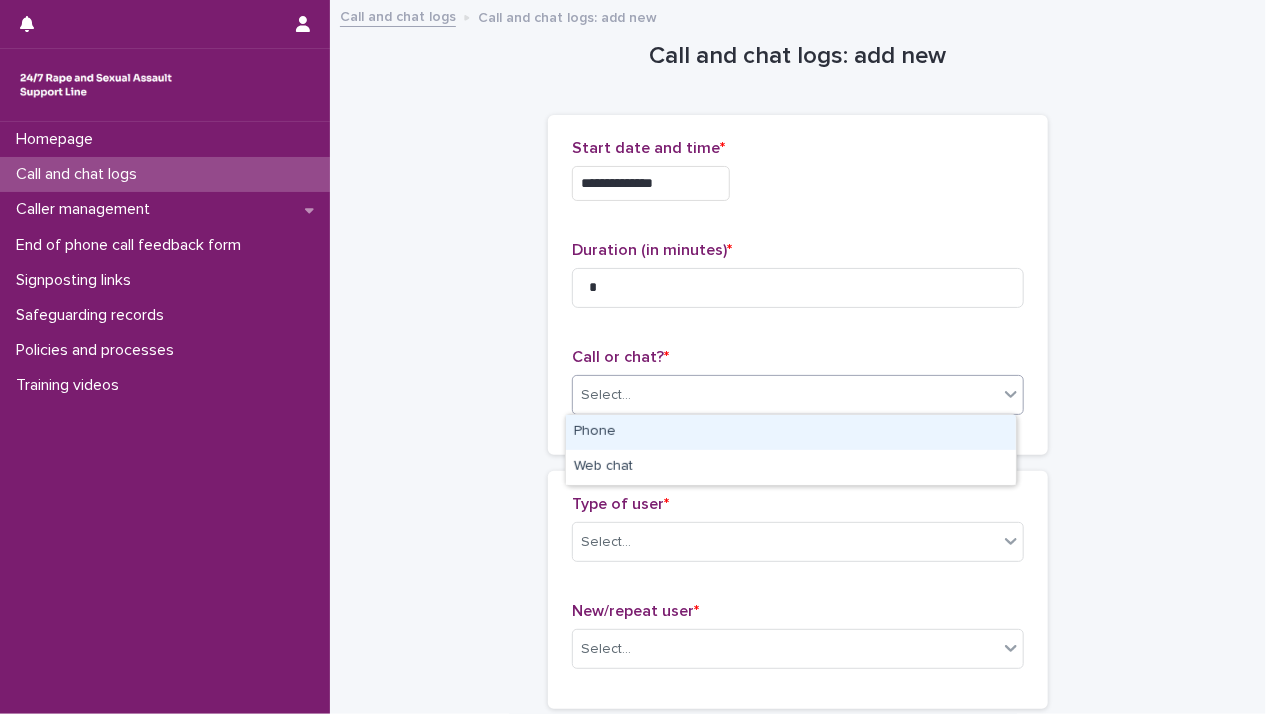 click on "Phone" at bounding box center [791, 432] 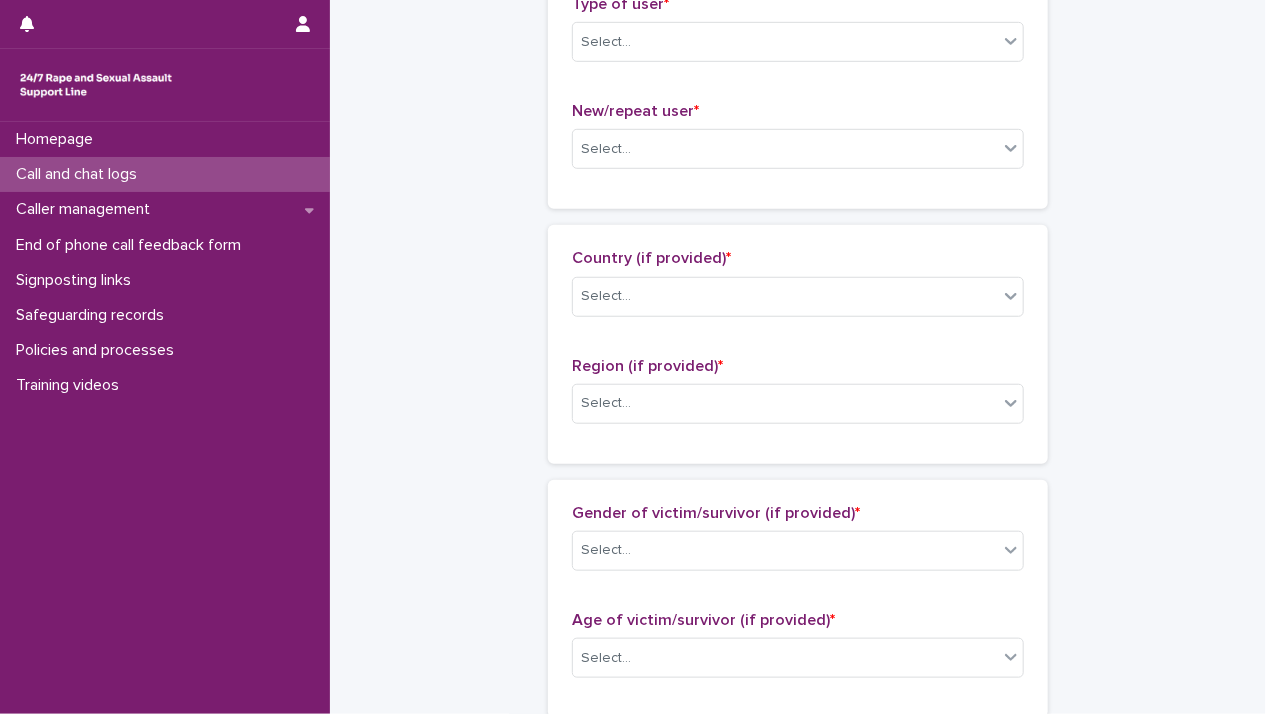 scroll, scrollTop: 400, scrollLeft: 0, axis: vertical 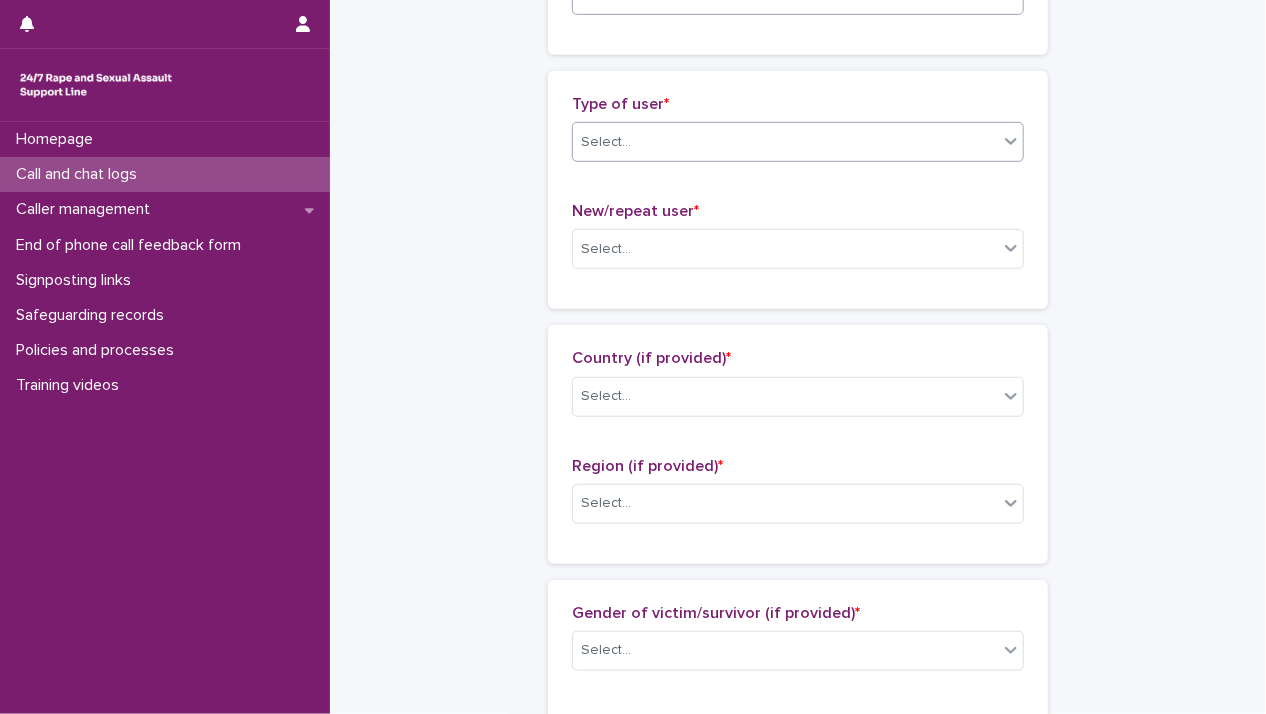 click on "Select..." at bounding box center [785, 142] 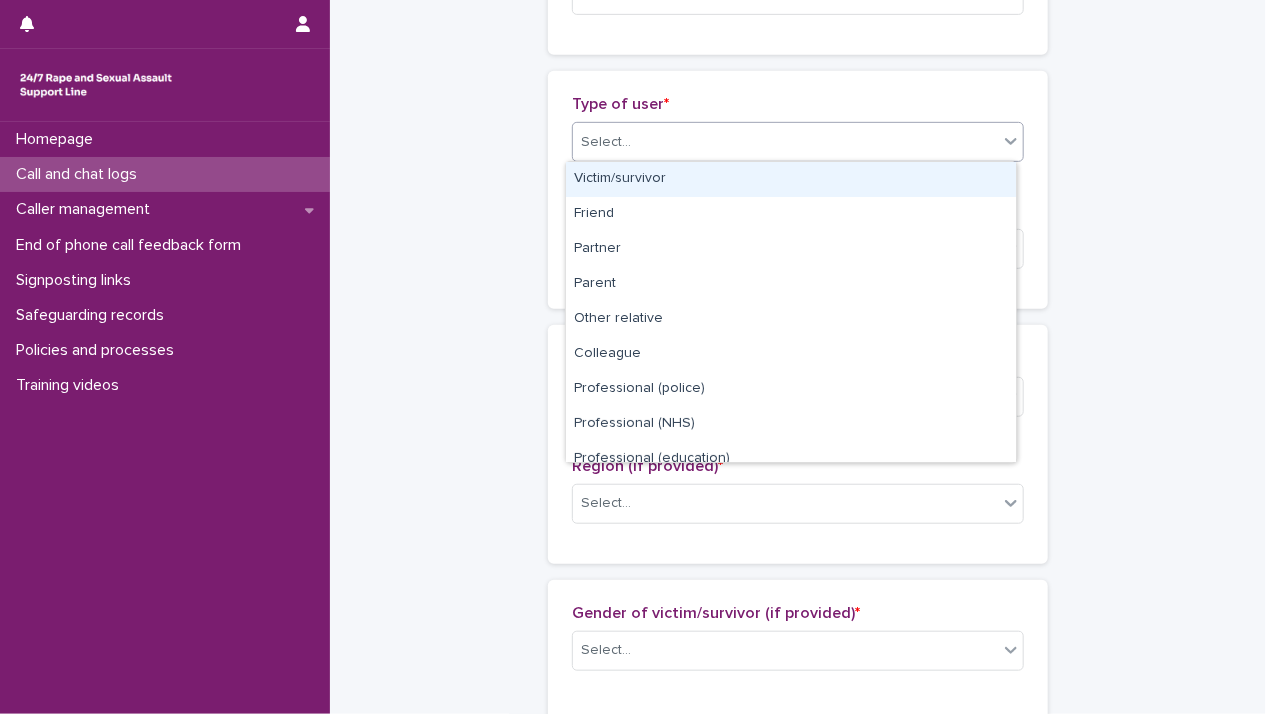 click on "Victim/survivor" at bounding box center [791, 179] 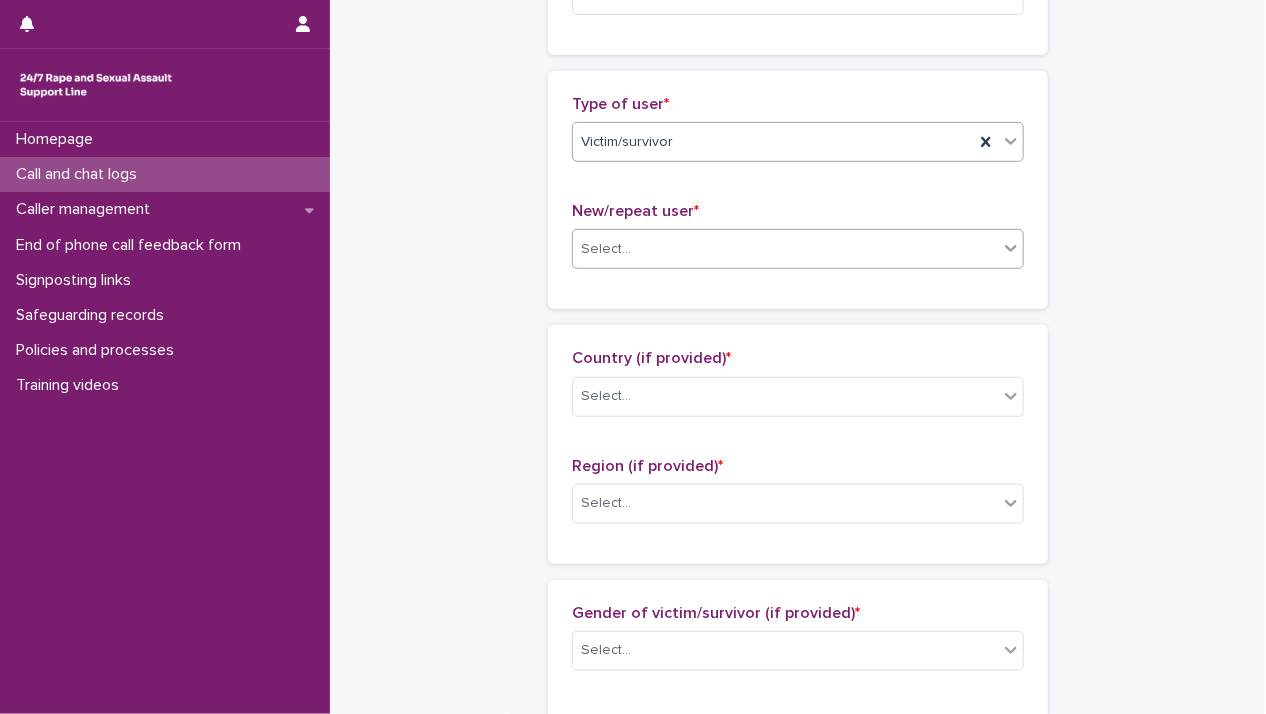 click on "Select..." at bounding box center [785, 249] 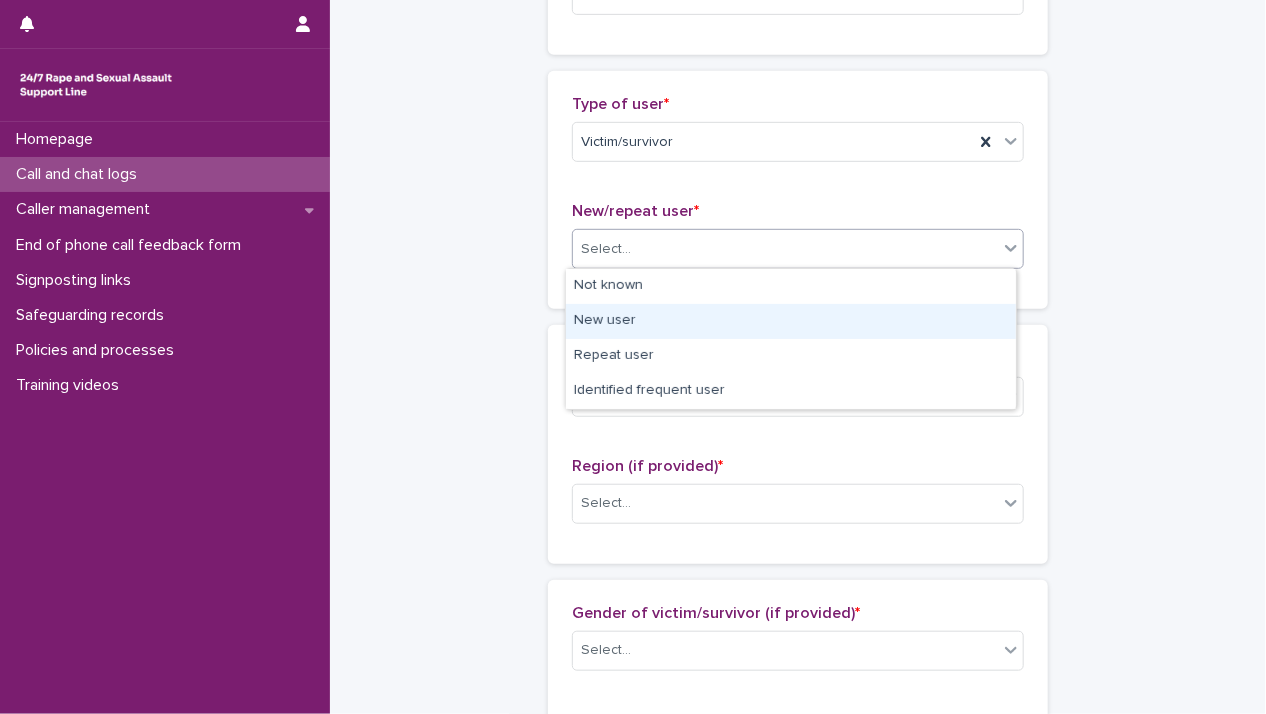 click on "New user" at bounding box center [791, 321] 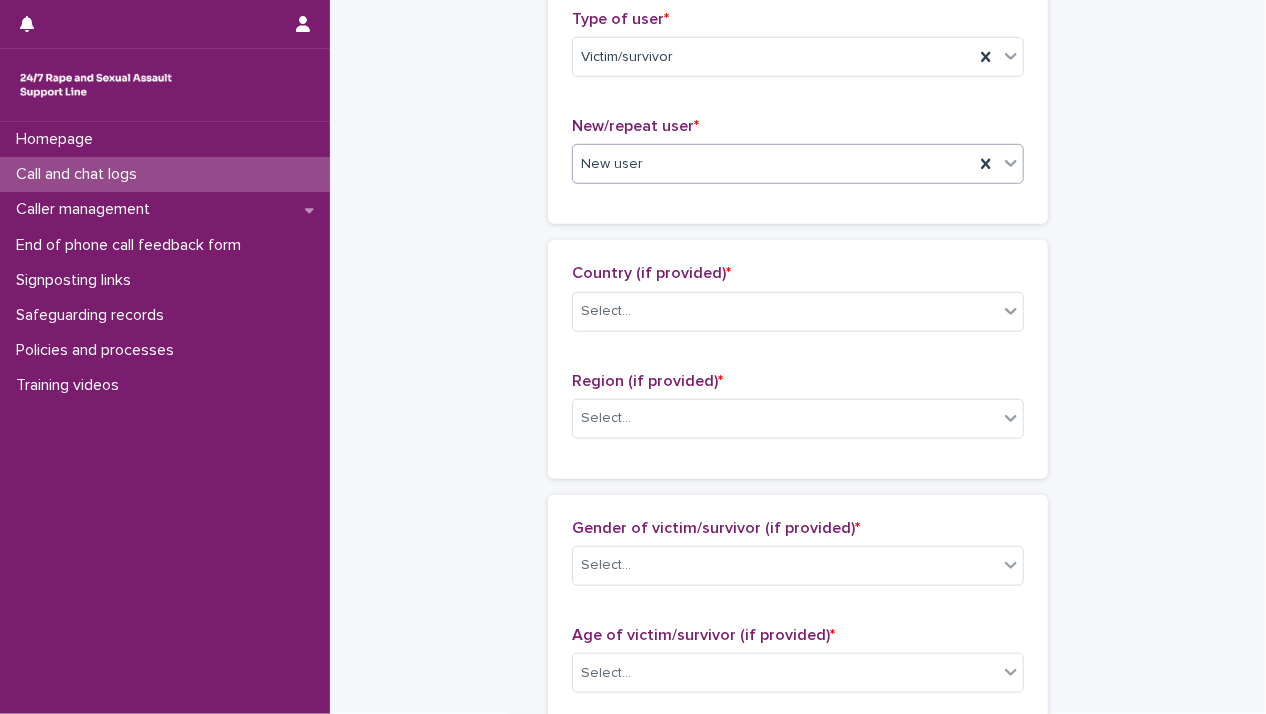 scroll, scrollTop: 700, scrollLeft: 0, axis: vertical 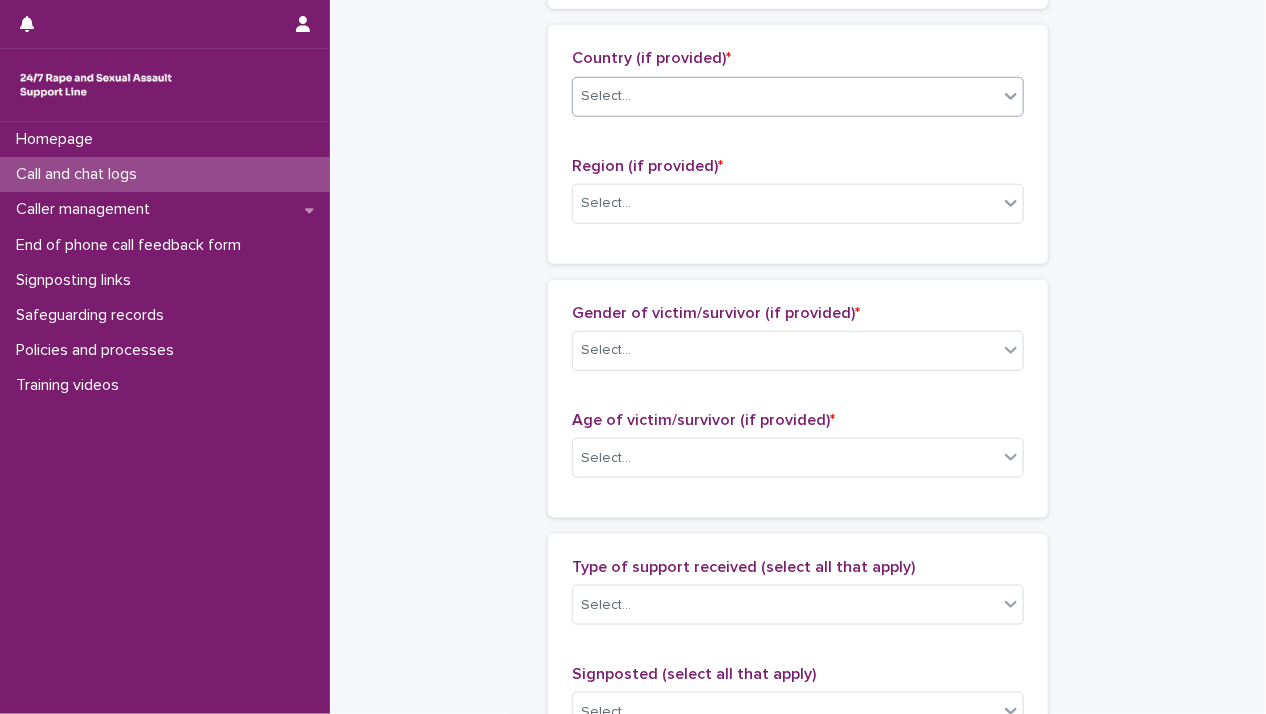 click on "Select..." at bounding box center (785, 96) 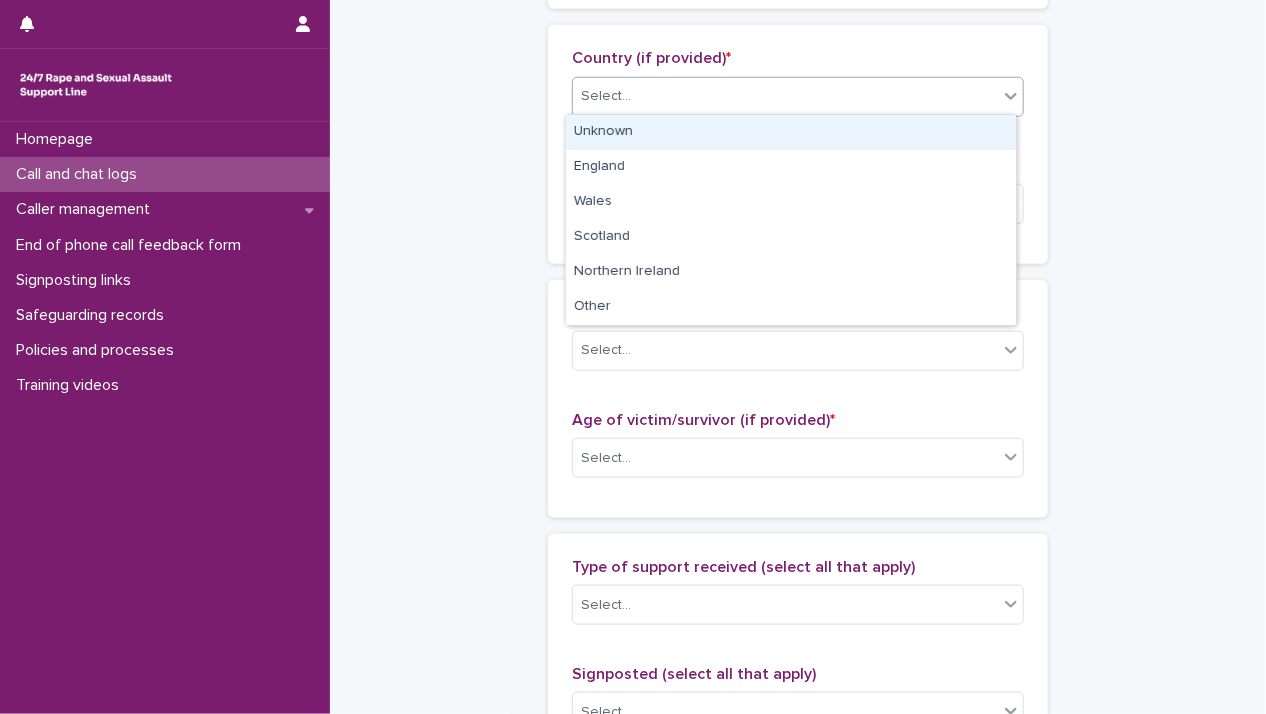 click on "Unknown" at bounding box center (791, 132) 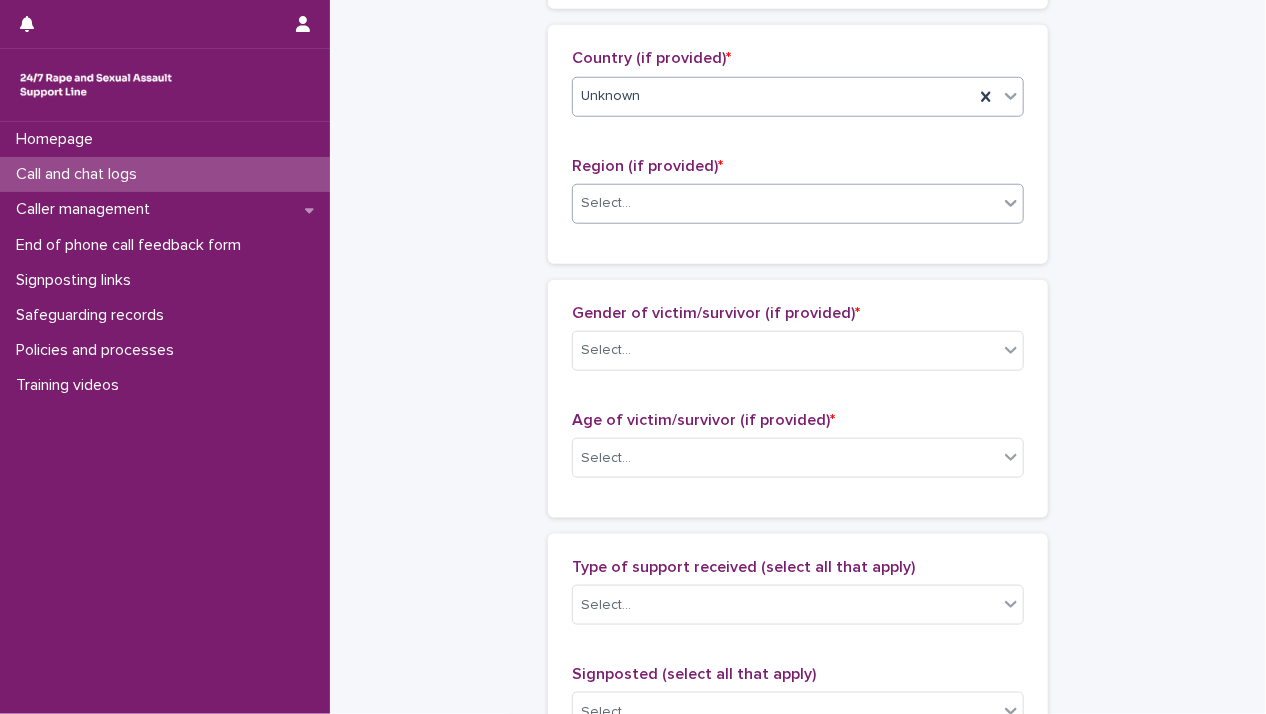click on "Select..." at bounding box center [785, 203] 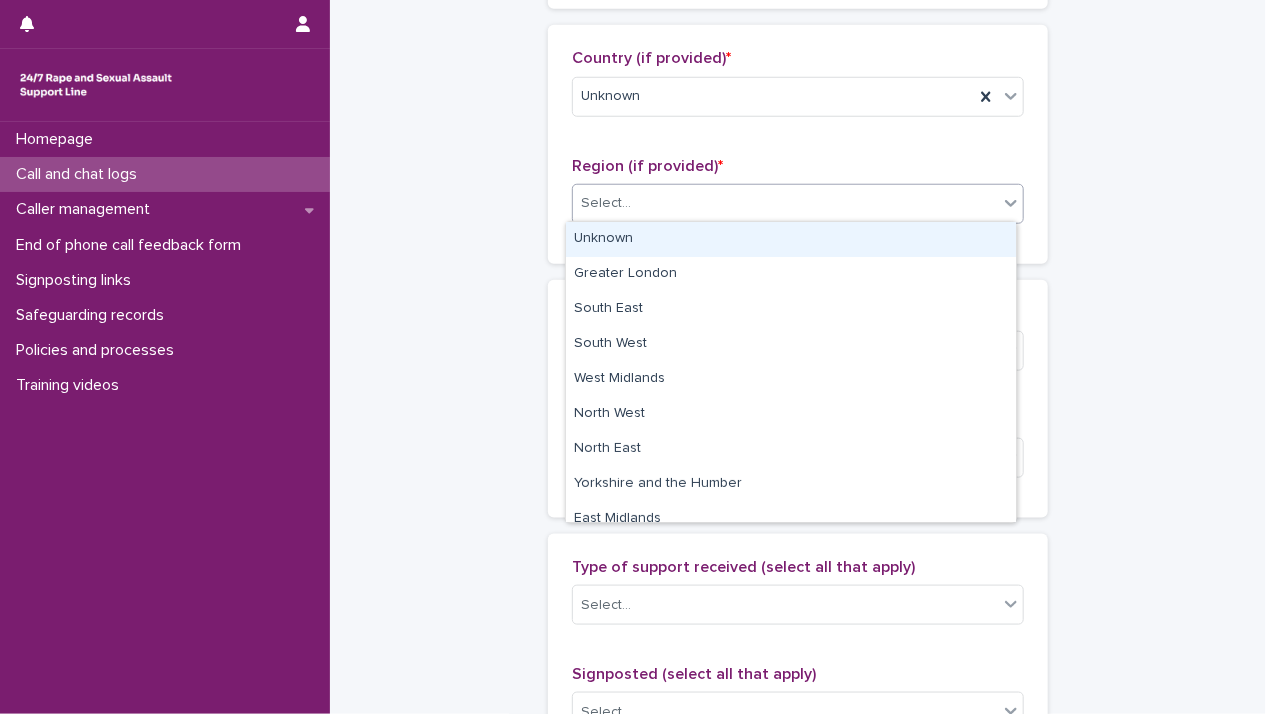click on "Unknown" at bounding box center (791, 239) 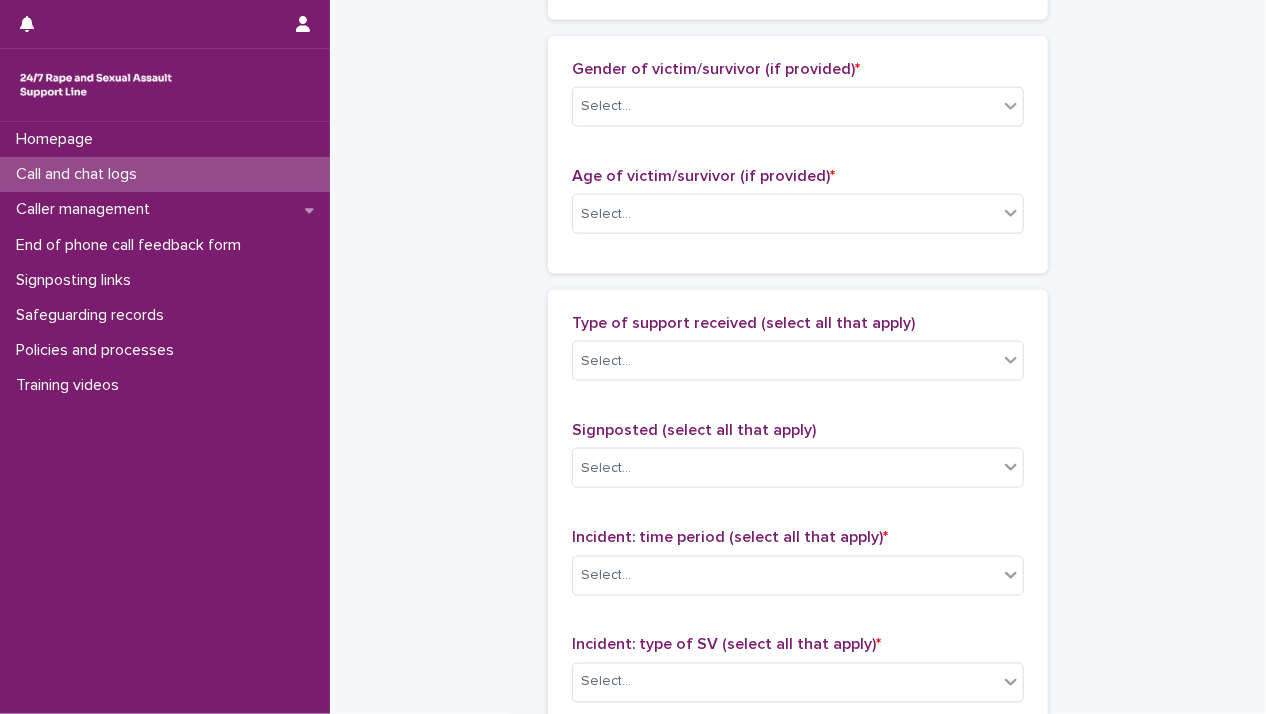 scroll, scrollTop: 900, scrollLeft: 0, axis: vertical 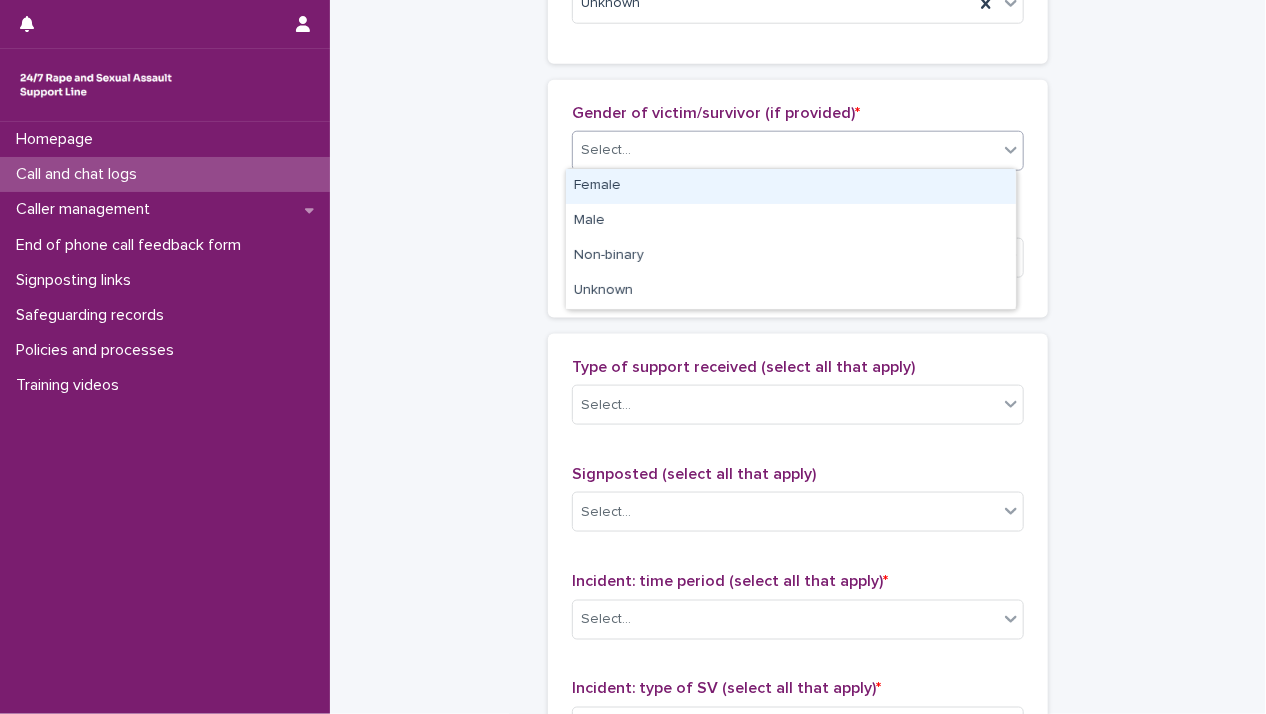 click on "Select..." at bounding box center [785, 150] 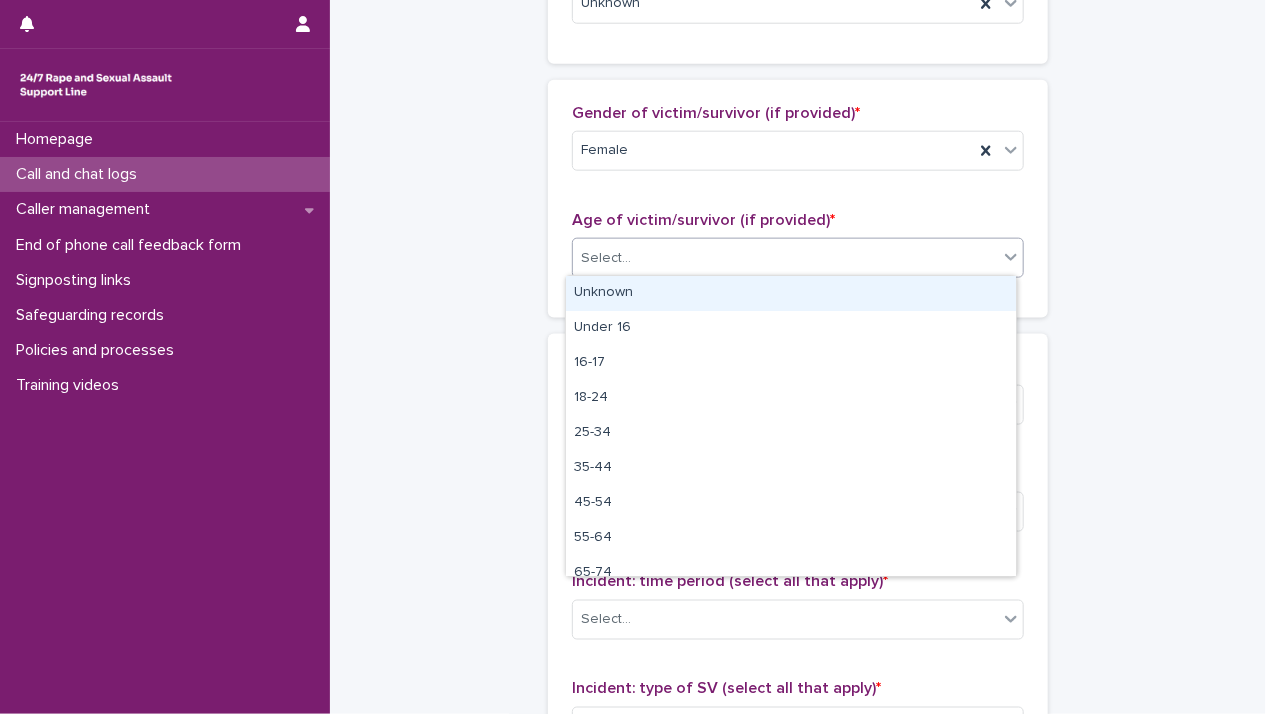 click on "Select..." at bounding box center (785, 258) 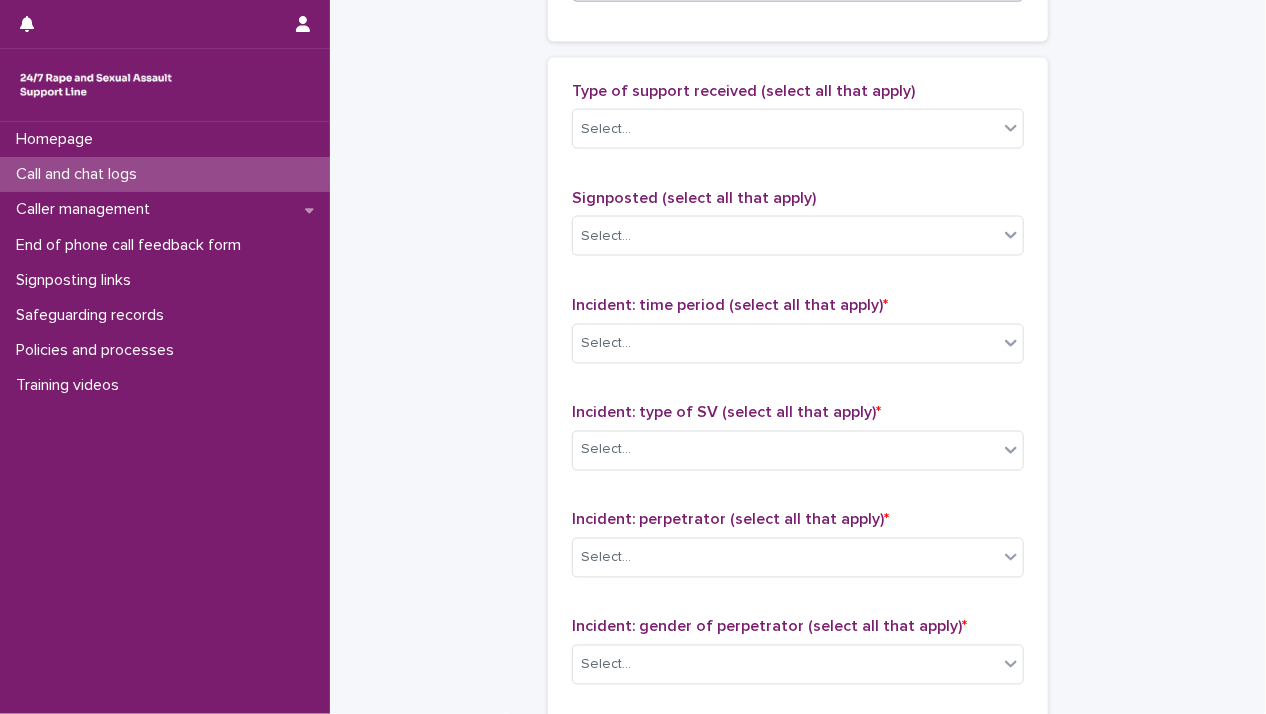 scroll, scrollTop: 1200, scrollLeft: 0, axis: vertical 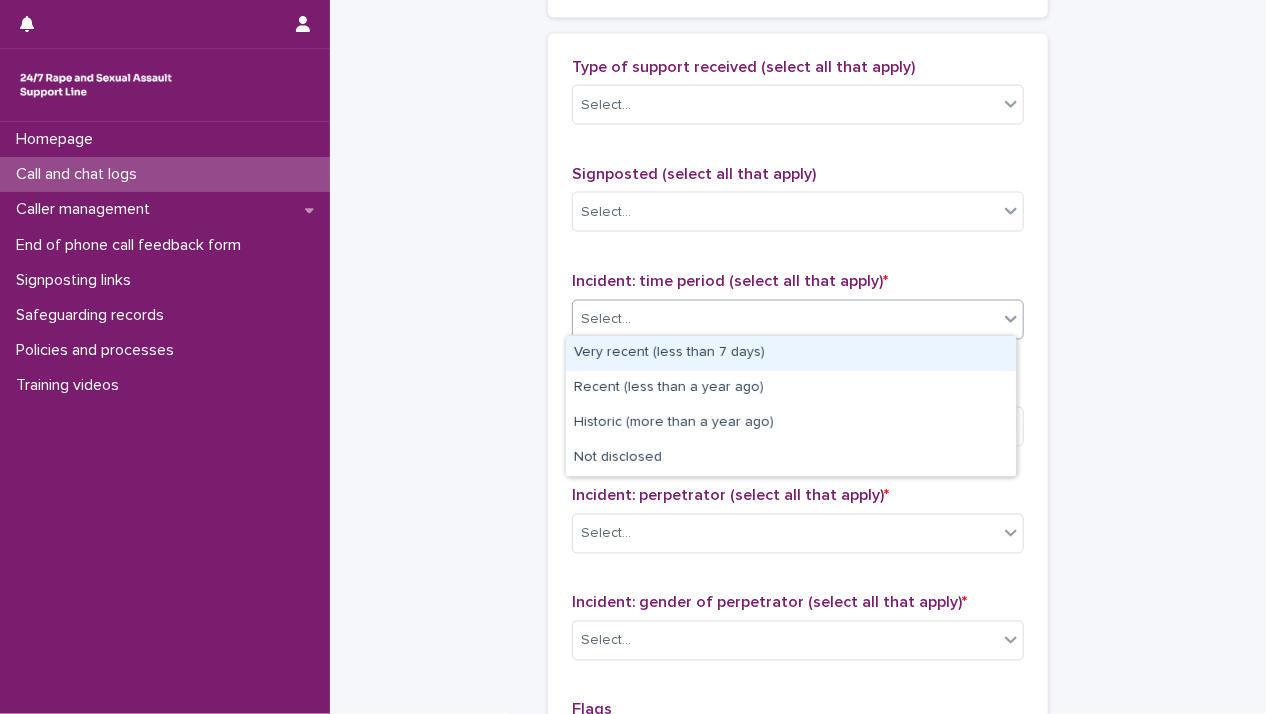 click on "Select..." at bounding box center [785, 319] 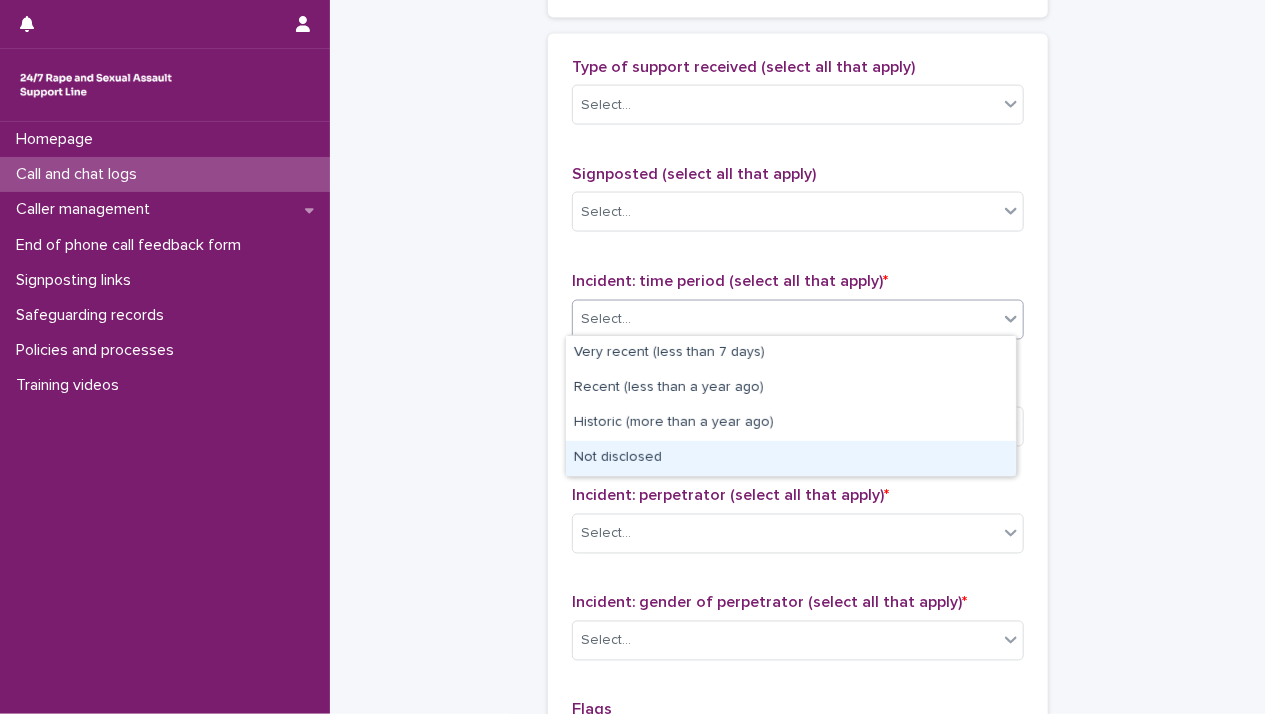 click on "Not disclosed" at bounding box center [791, 458] 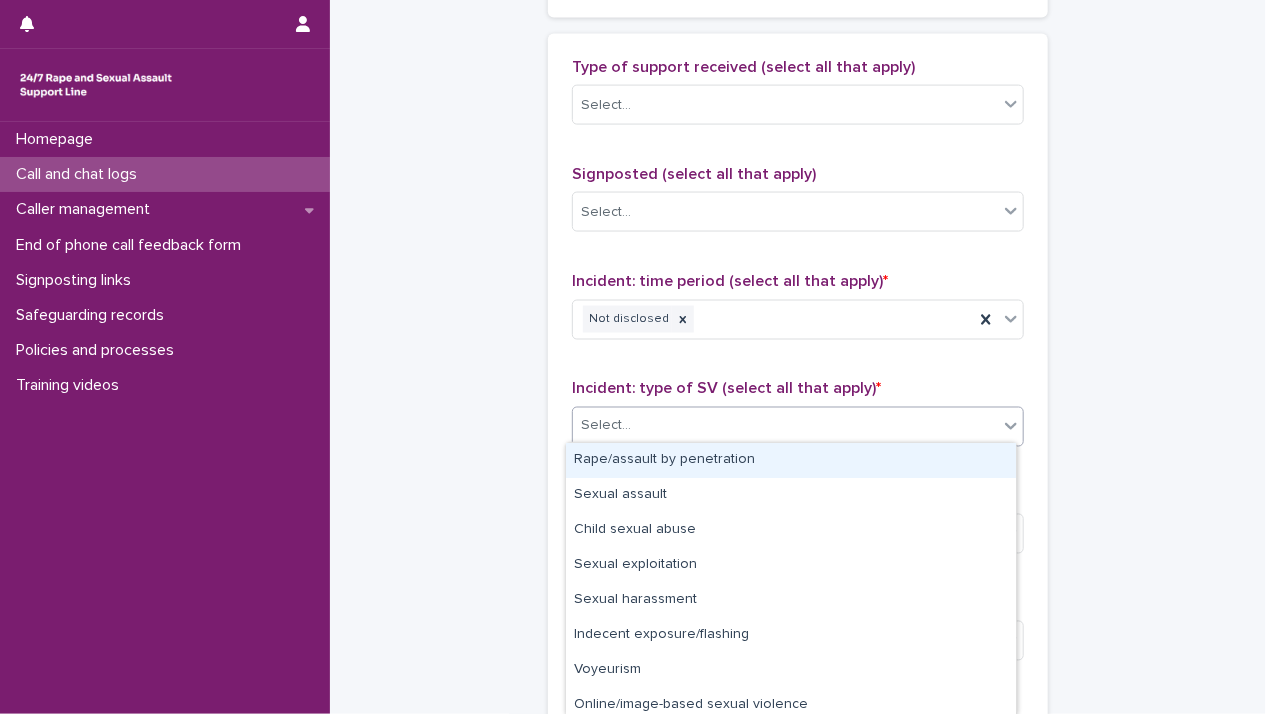 click on "Select..." at bounding box center (785, 426) 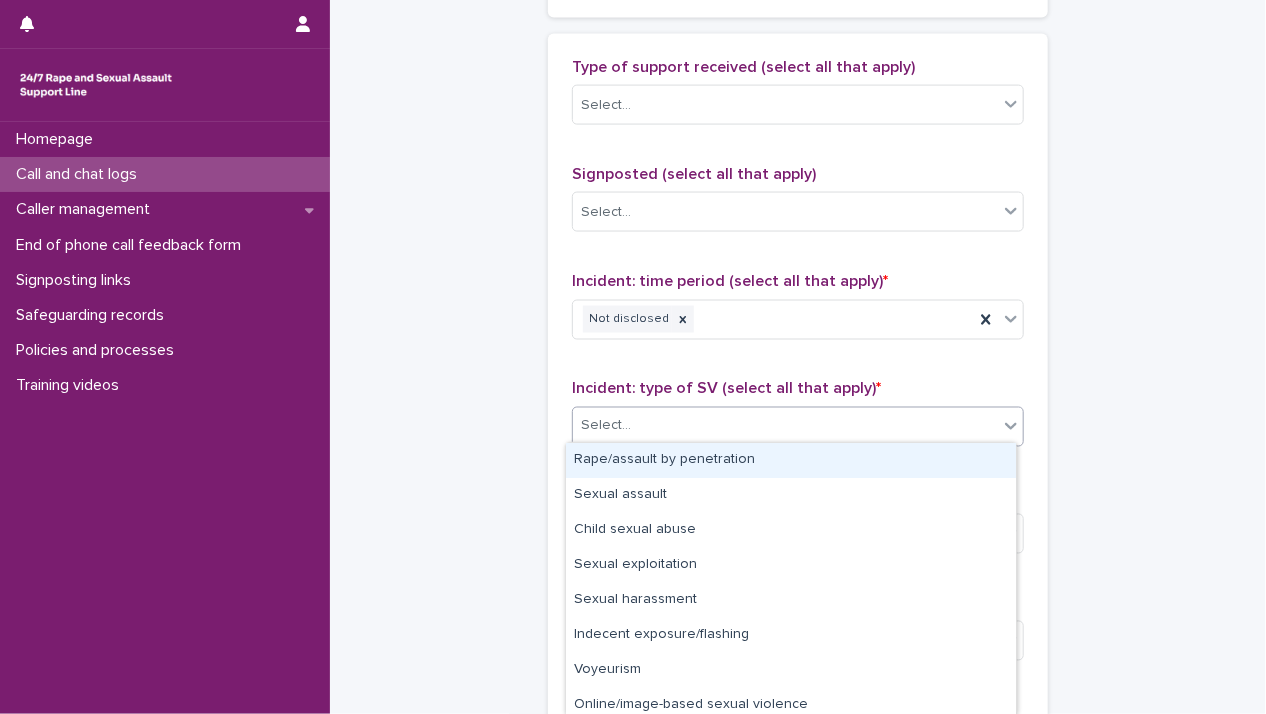 click on "Rape/assault by penetration" at bounding box center [791, 460] 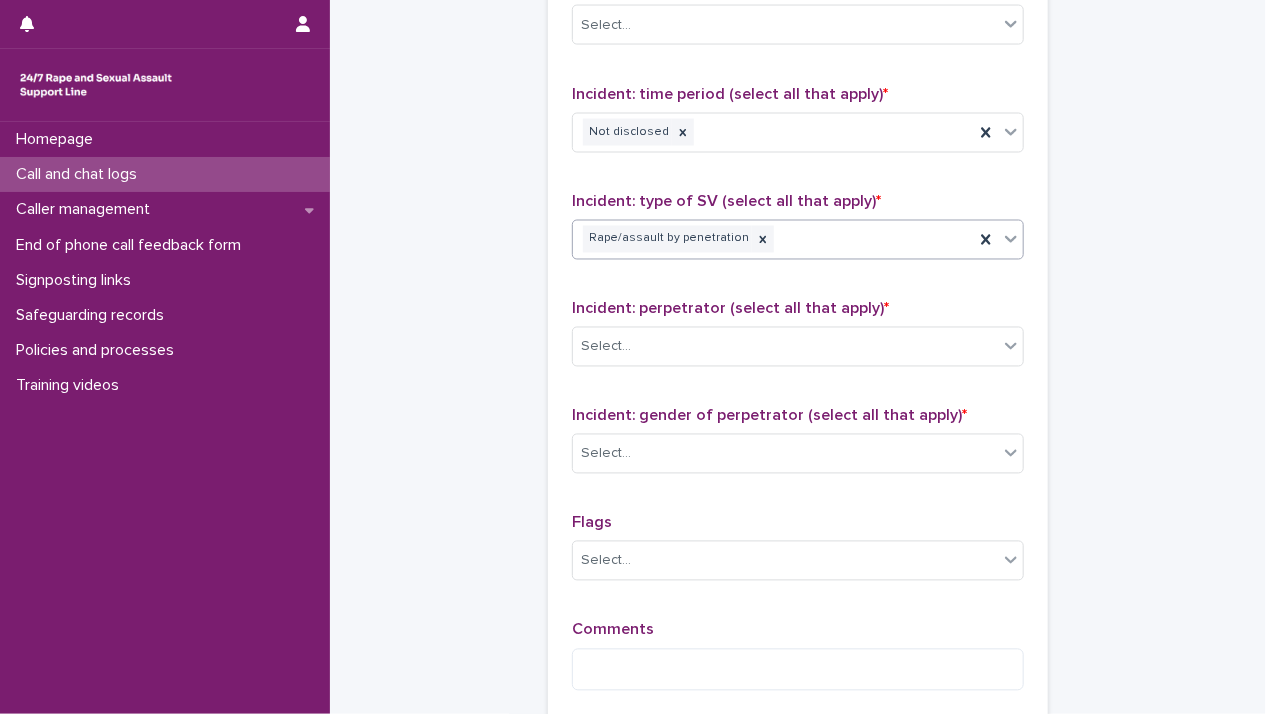 scroll, scrollTop: 1400, scrollLeft: 0, axis: vertical 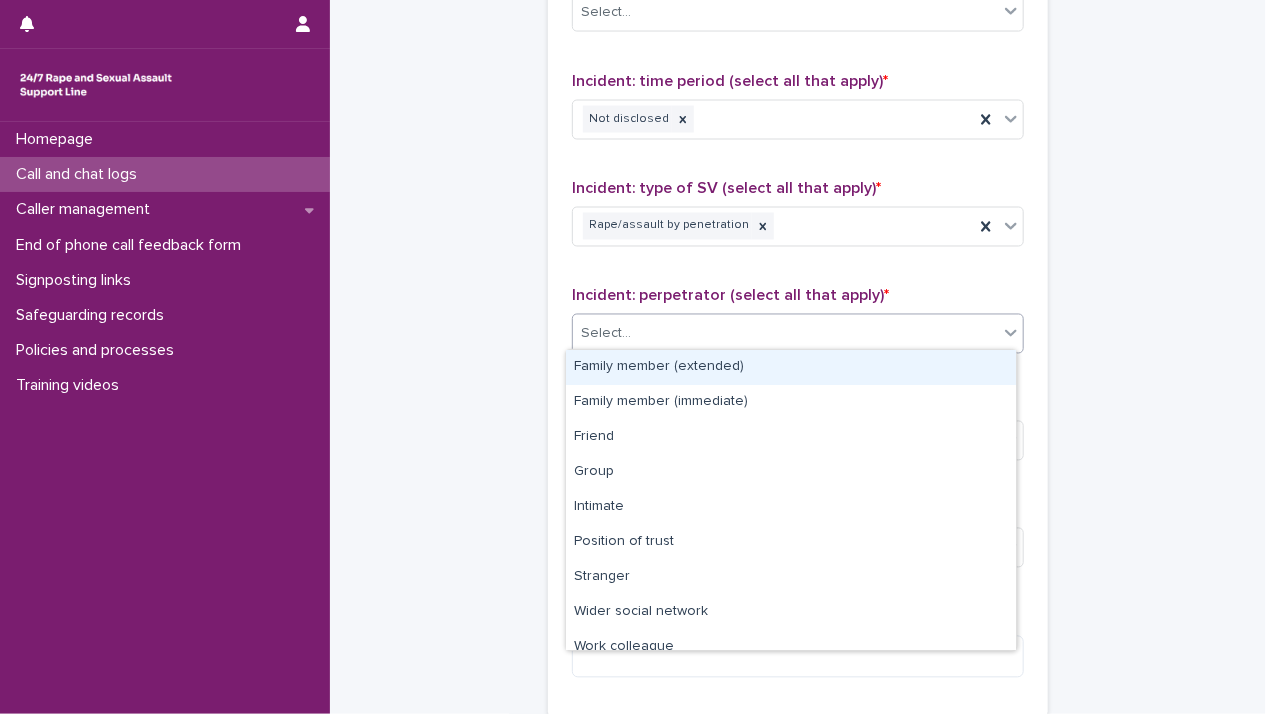 click on "Select..." at bounding box center [785, 334] 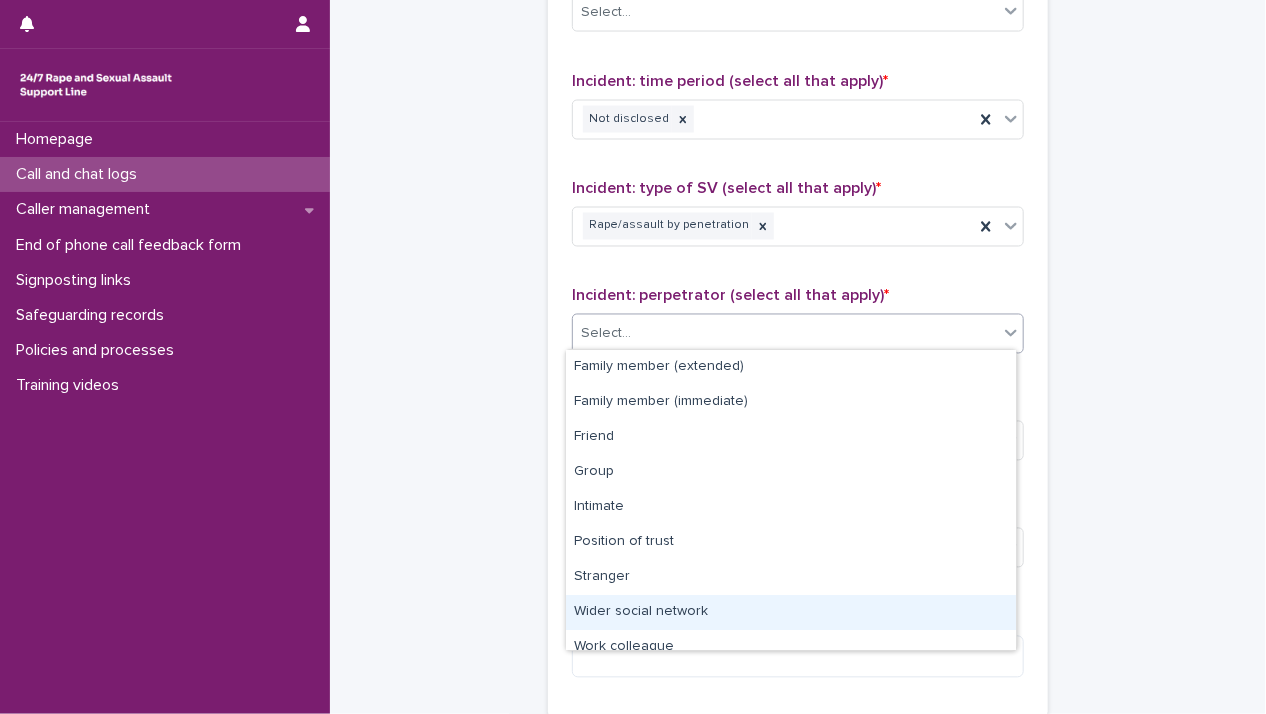 click on "Wider social network" at bounding box center [791, 612] 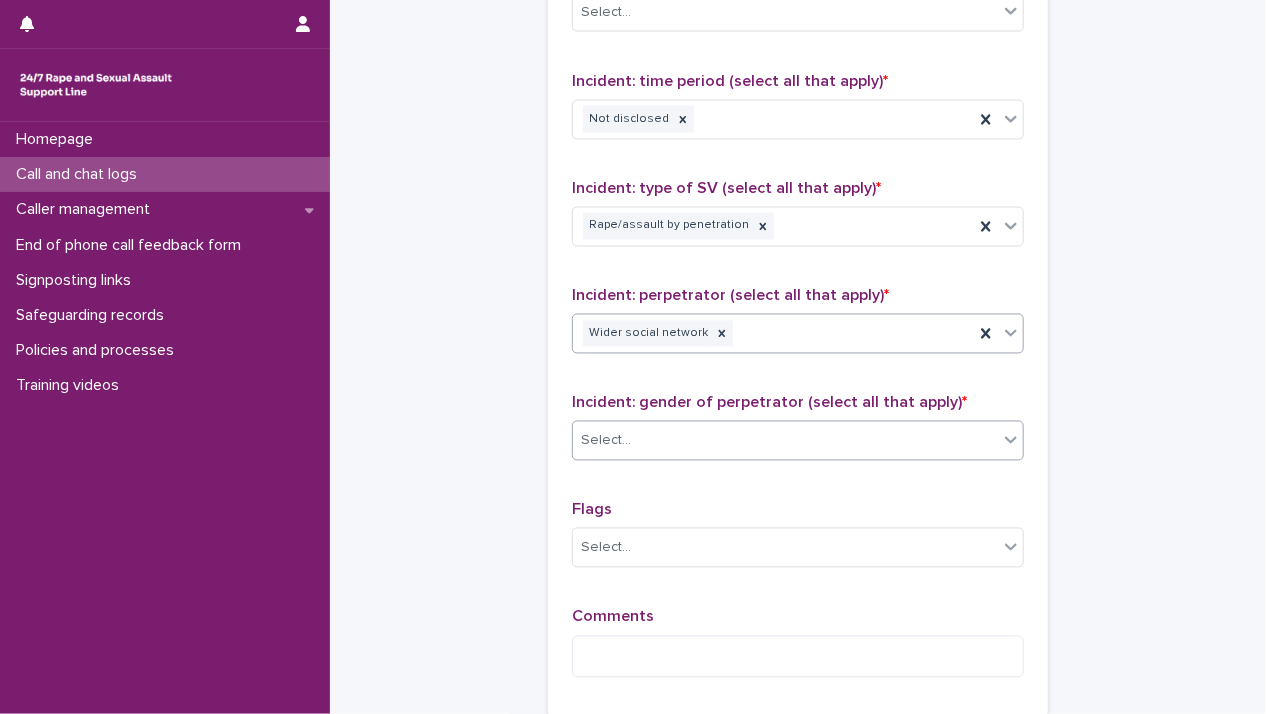 click on "Select..." at bounding box center (785, 441) 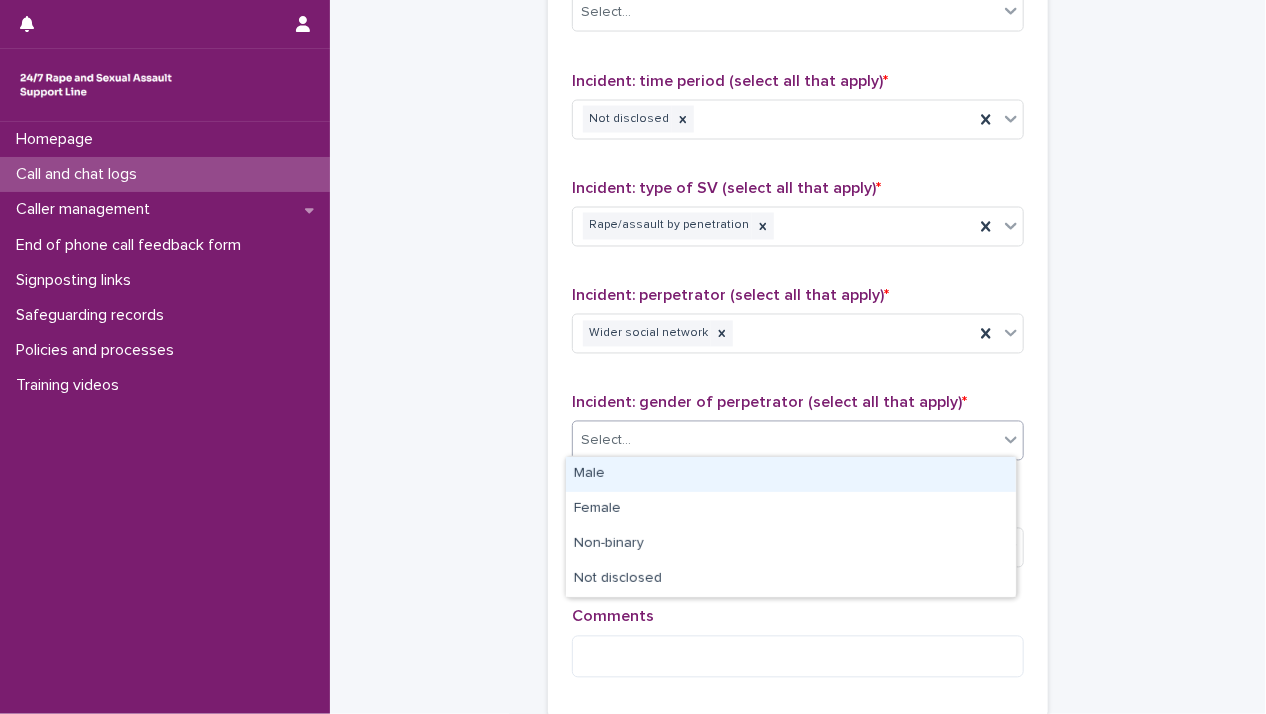 click on "Male" at bounding box center (791, 474) 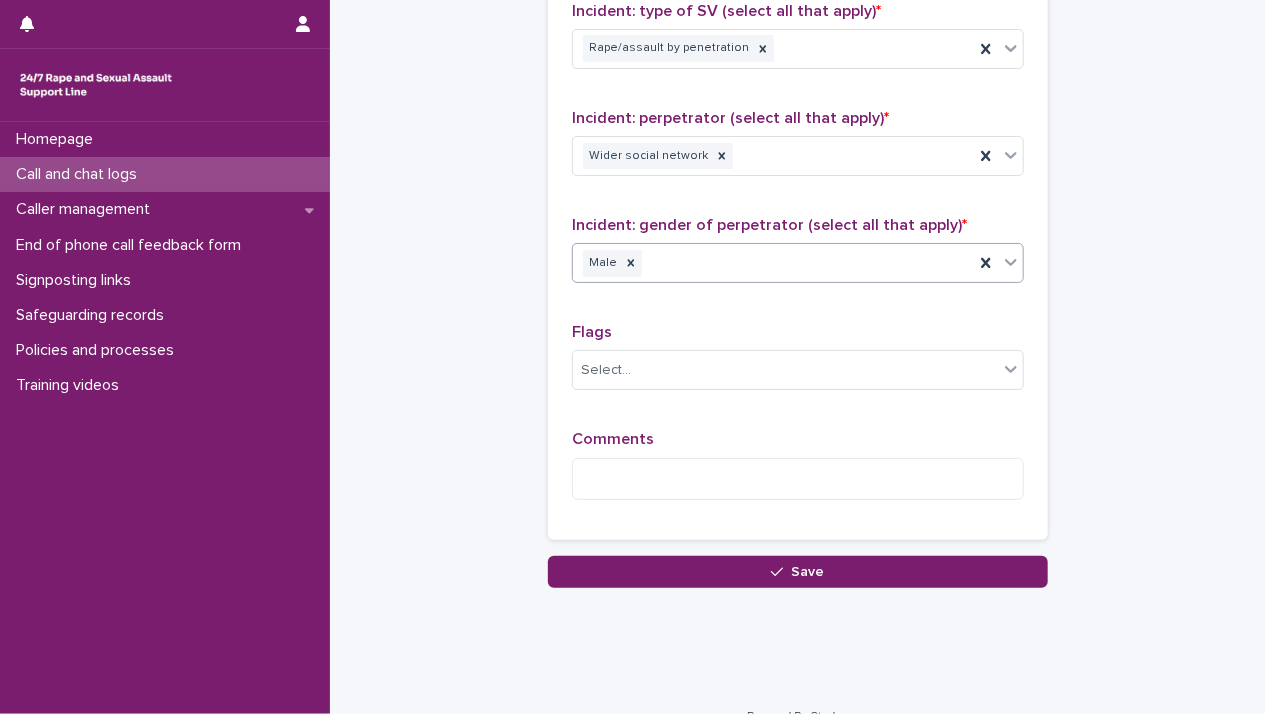 scroll, scrollTop: 1603, scrollLeft: 0, axis: vertical 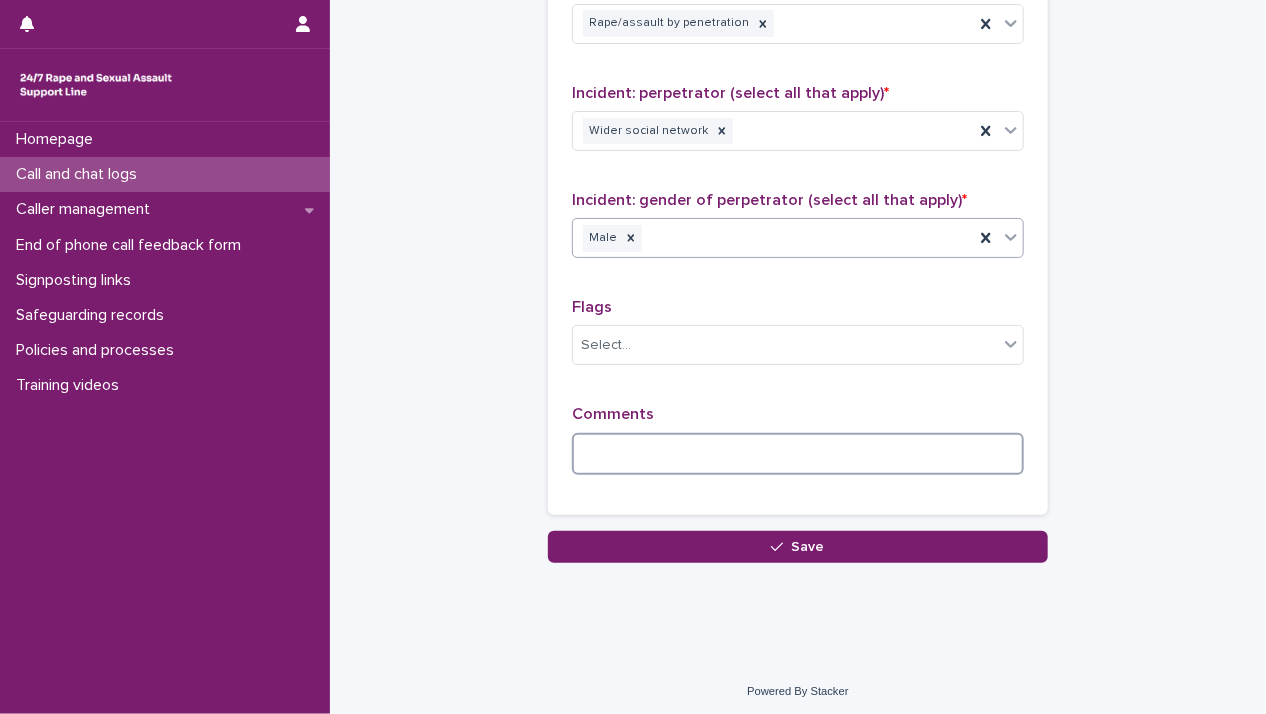 click at bounding box center [798, 454] 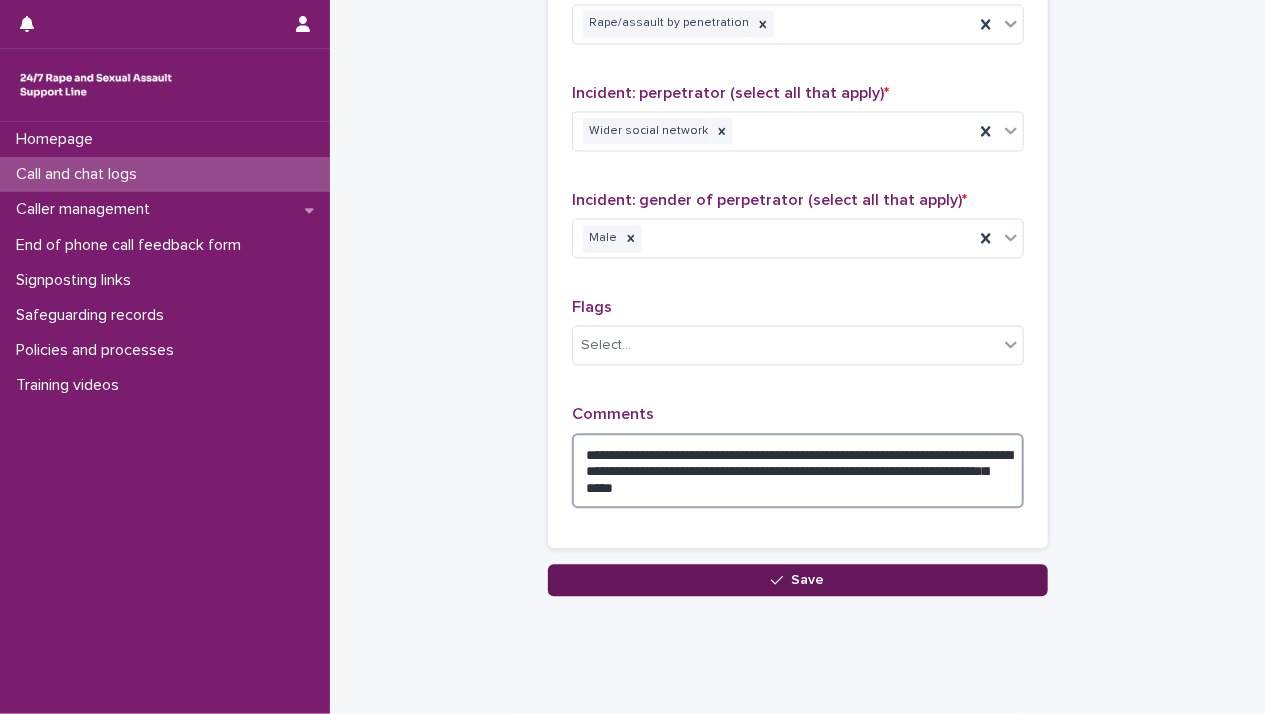type on "**********" 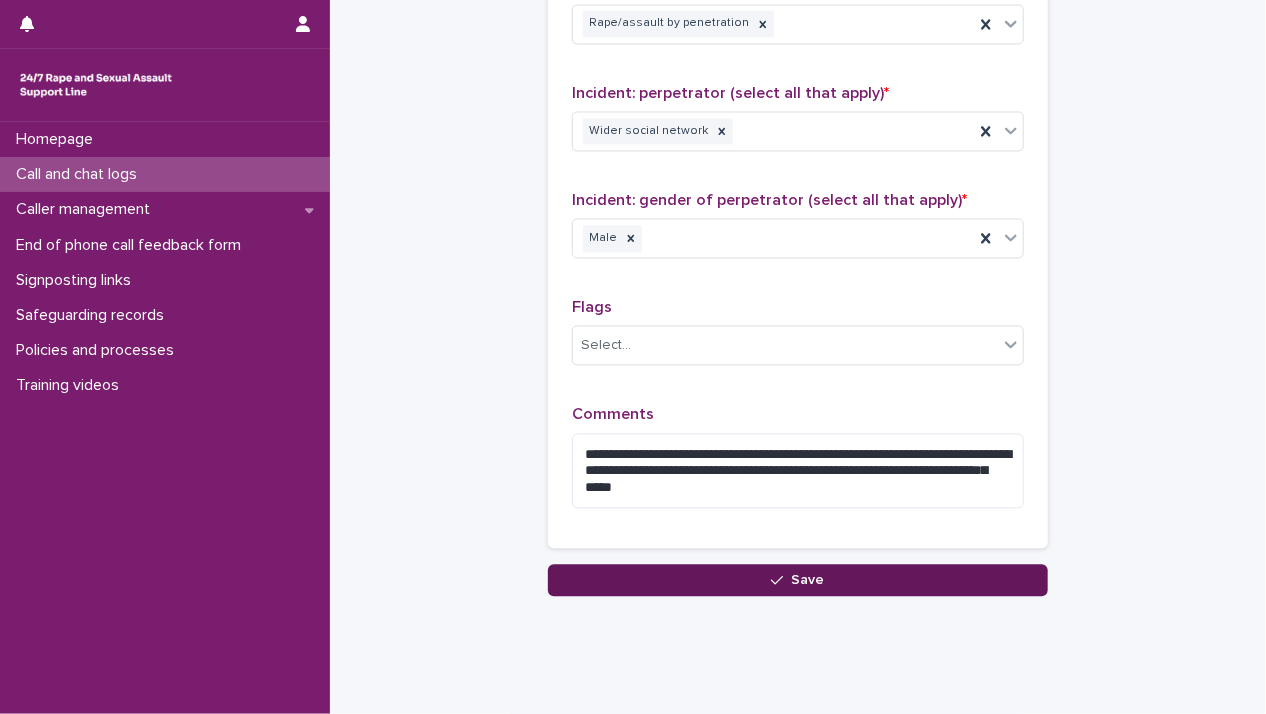 click on "Save" at bounding box center (798, 580) 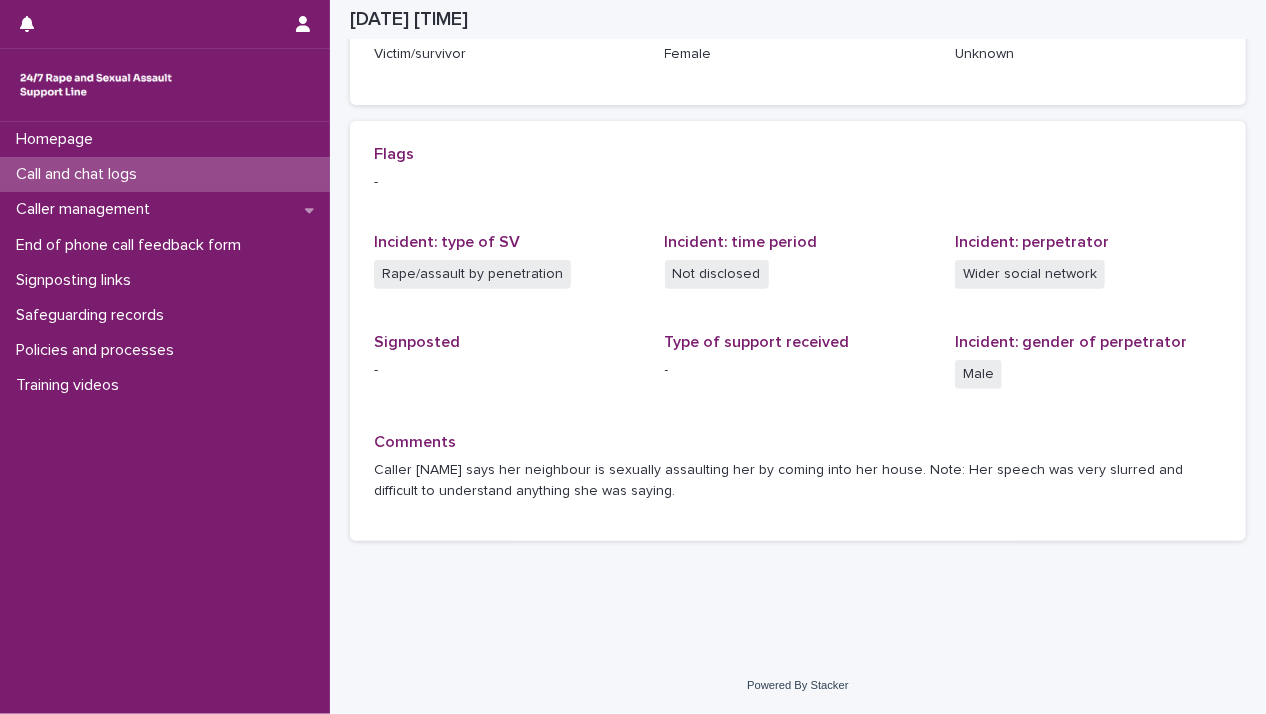 scroll, scrollTop: 369, scrollLeft: 0, axis: vertical 